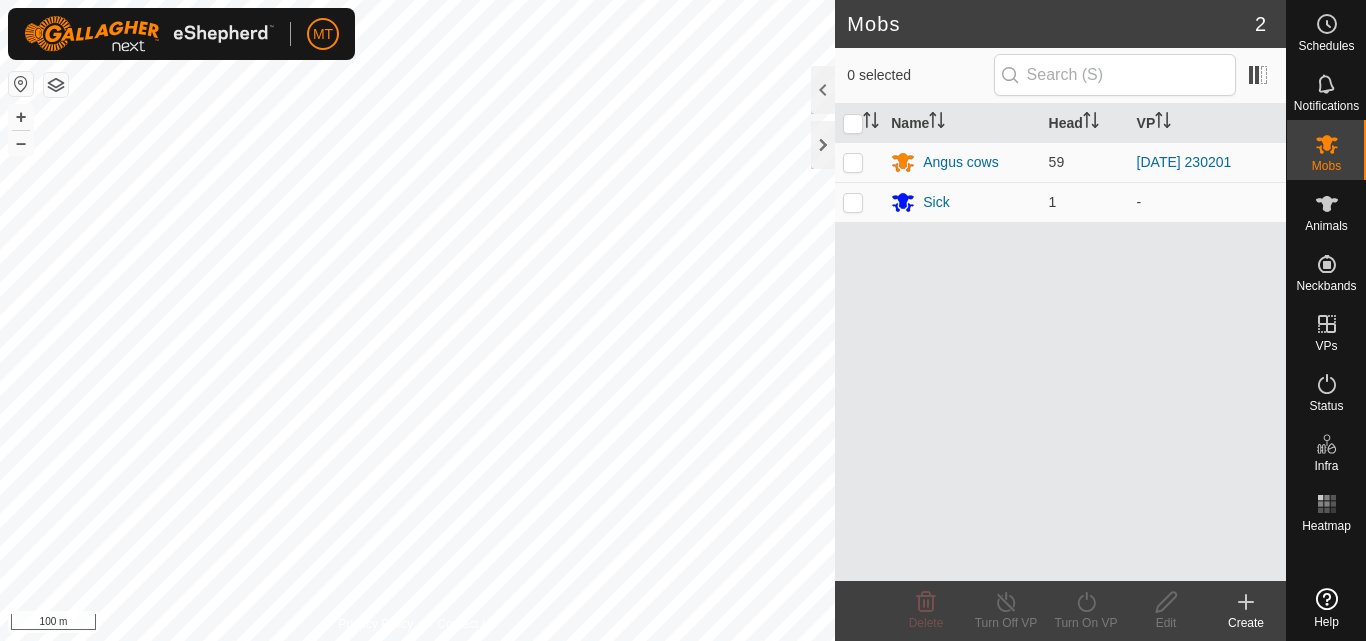 scroll, scrollTop: 0, scrollLeft: 0, axis: both 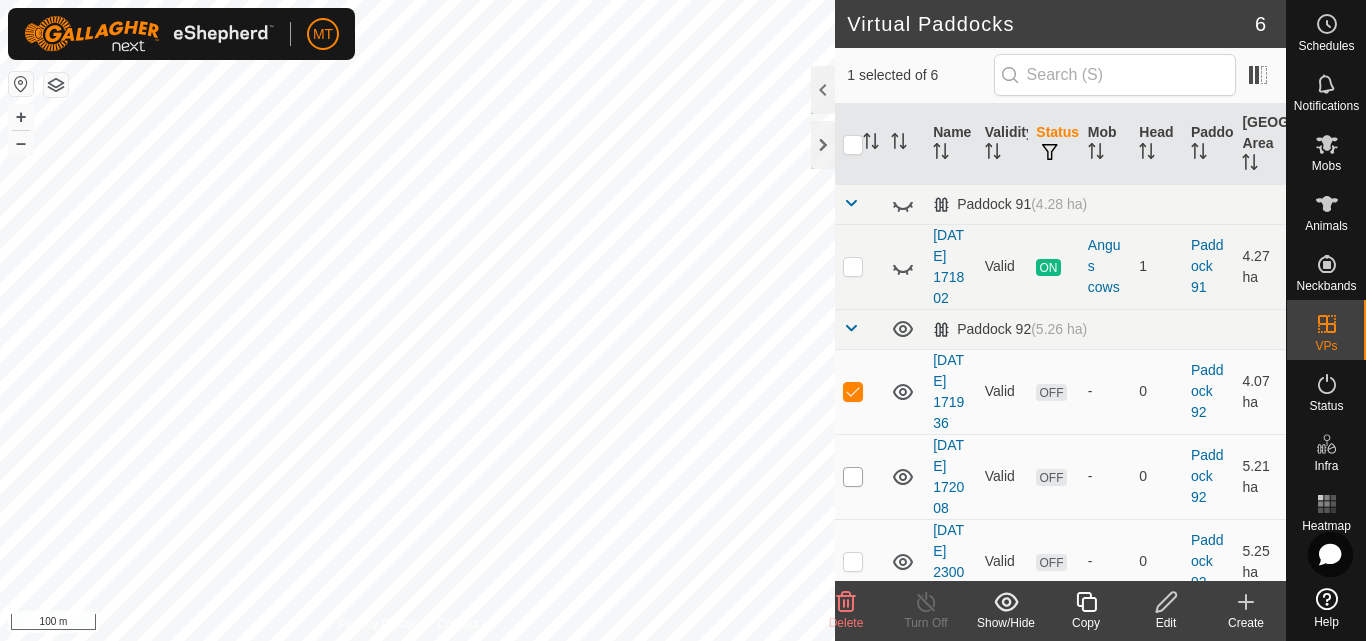 click at bounding box center (853, 477) 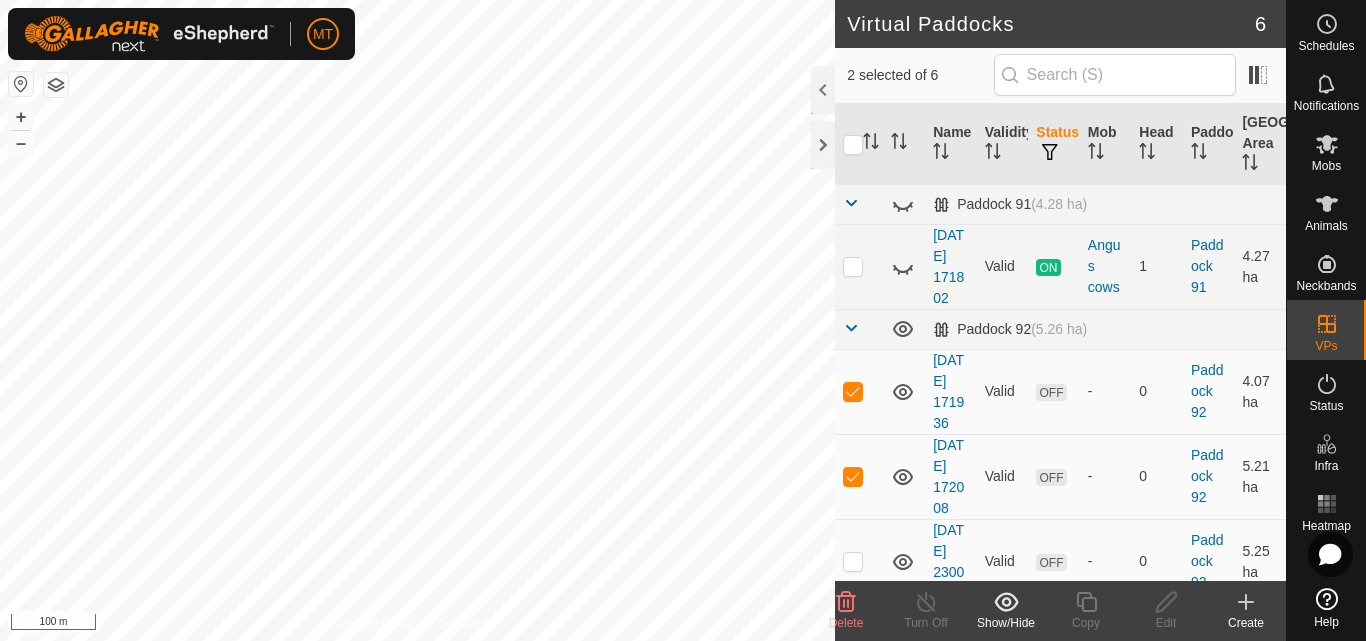 click 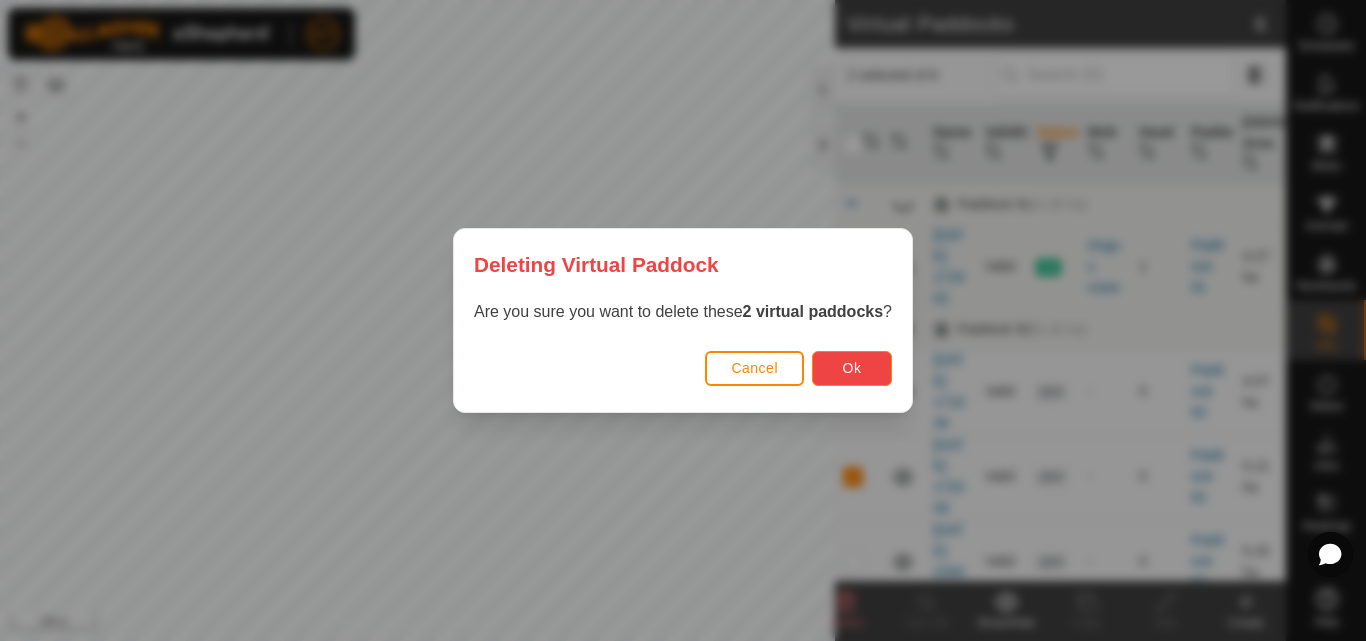 click on "Ok" at bounding box center [852, 368] 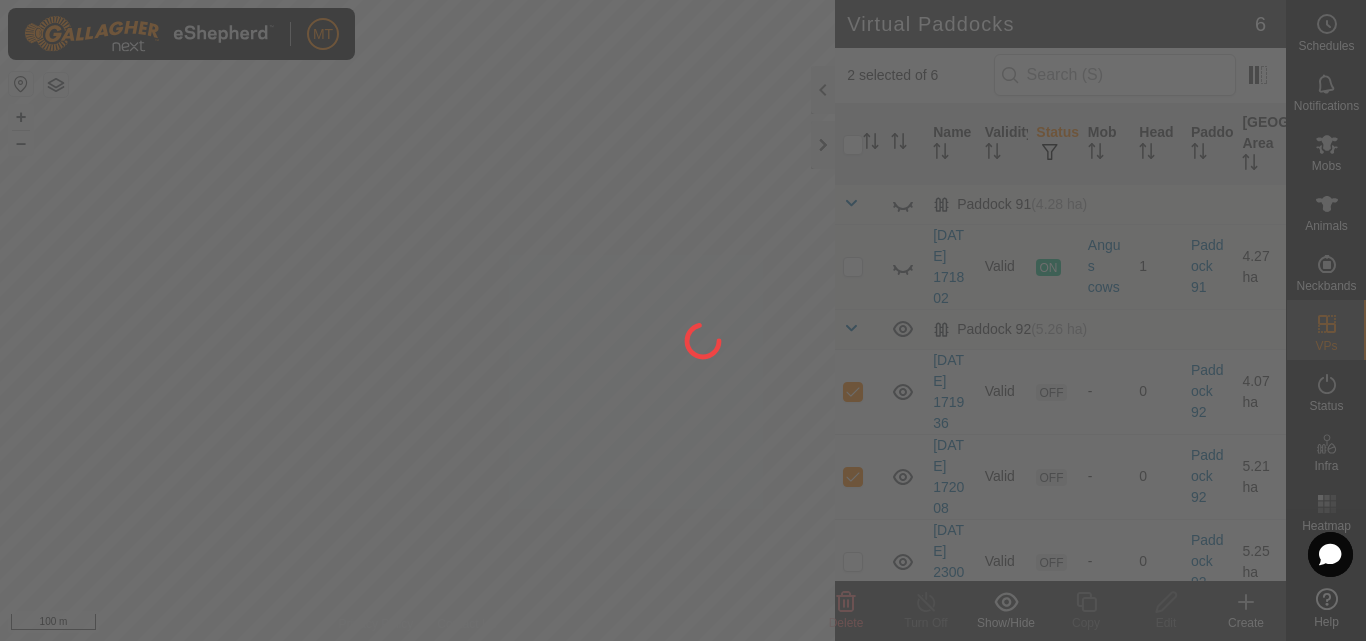 checkbox on "false" 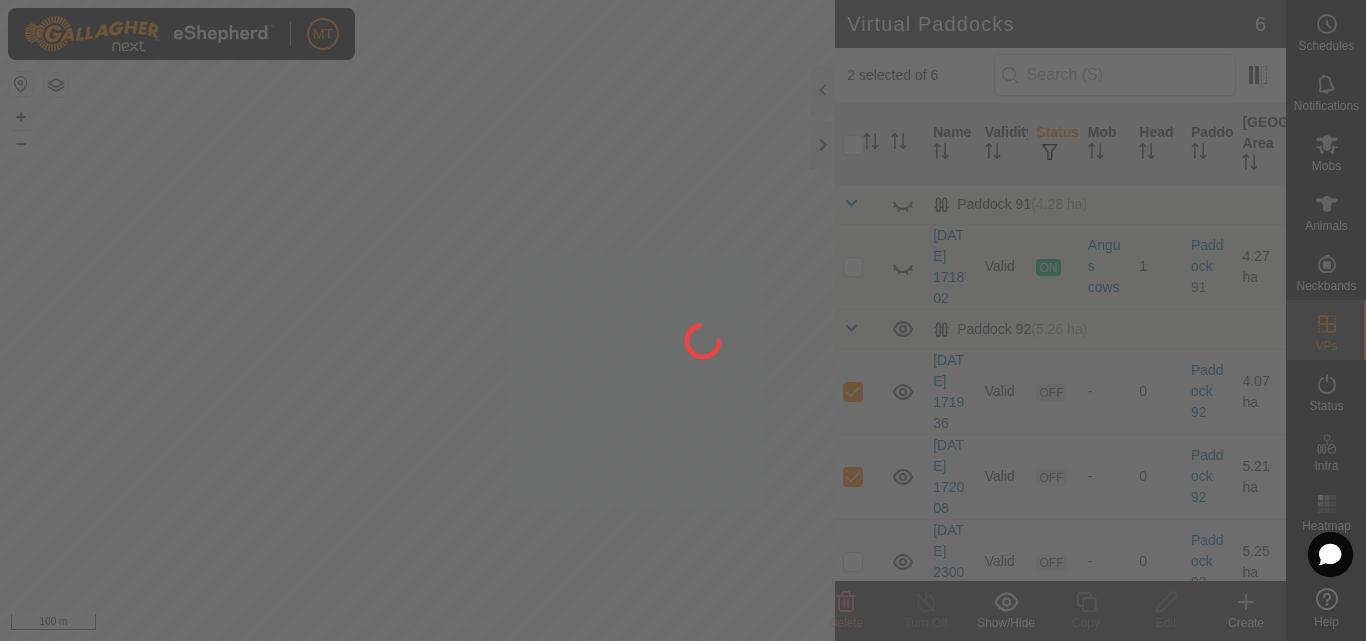 checkbox on "false" 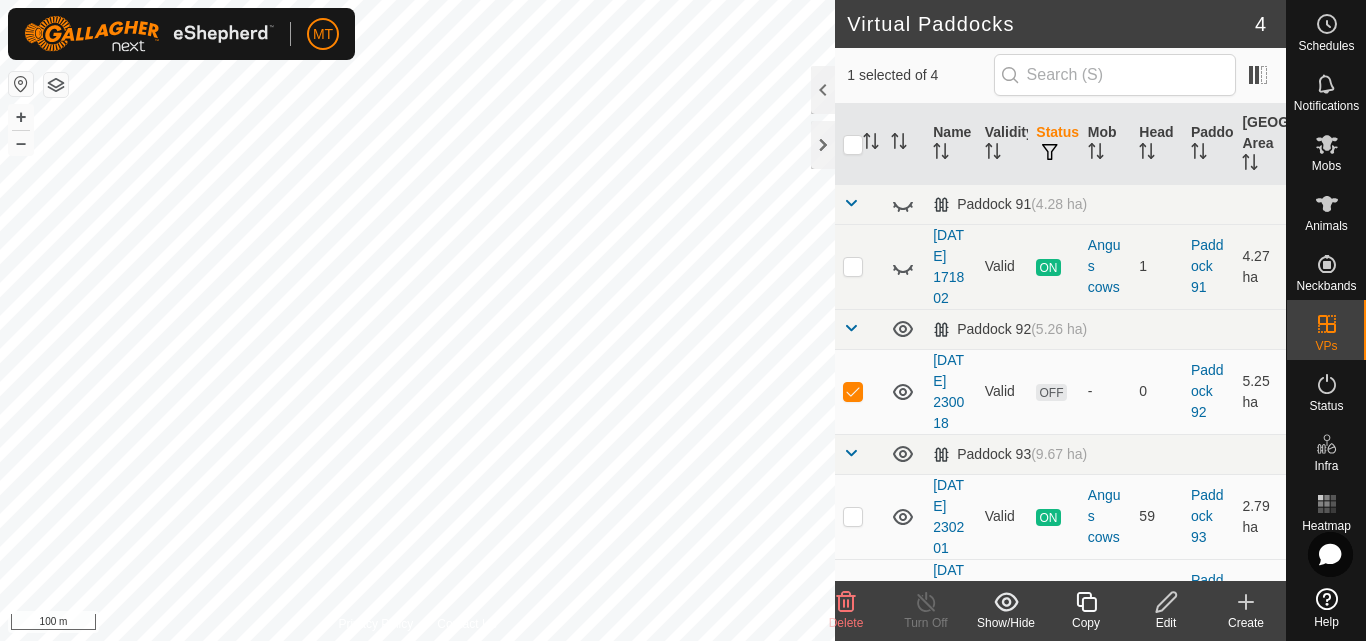 click 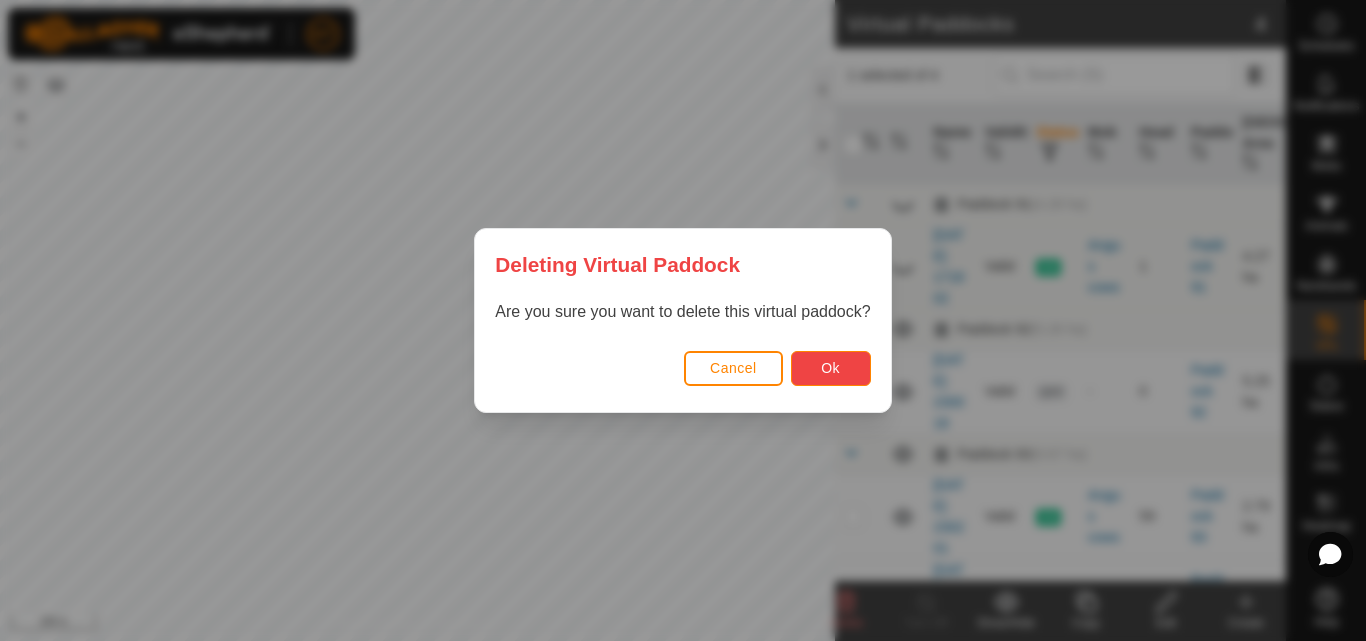 click on "Ok" at bounding box center [830, 368] 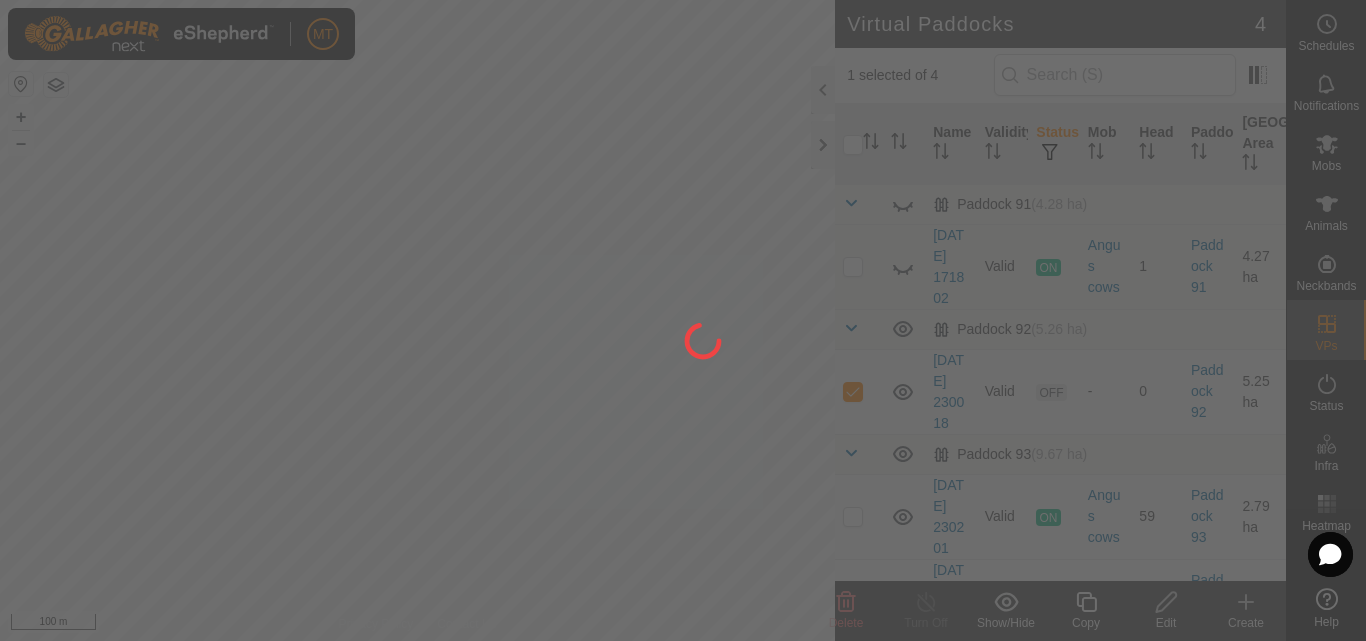 checkbox on "false" 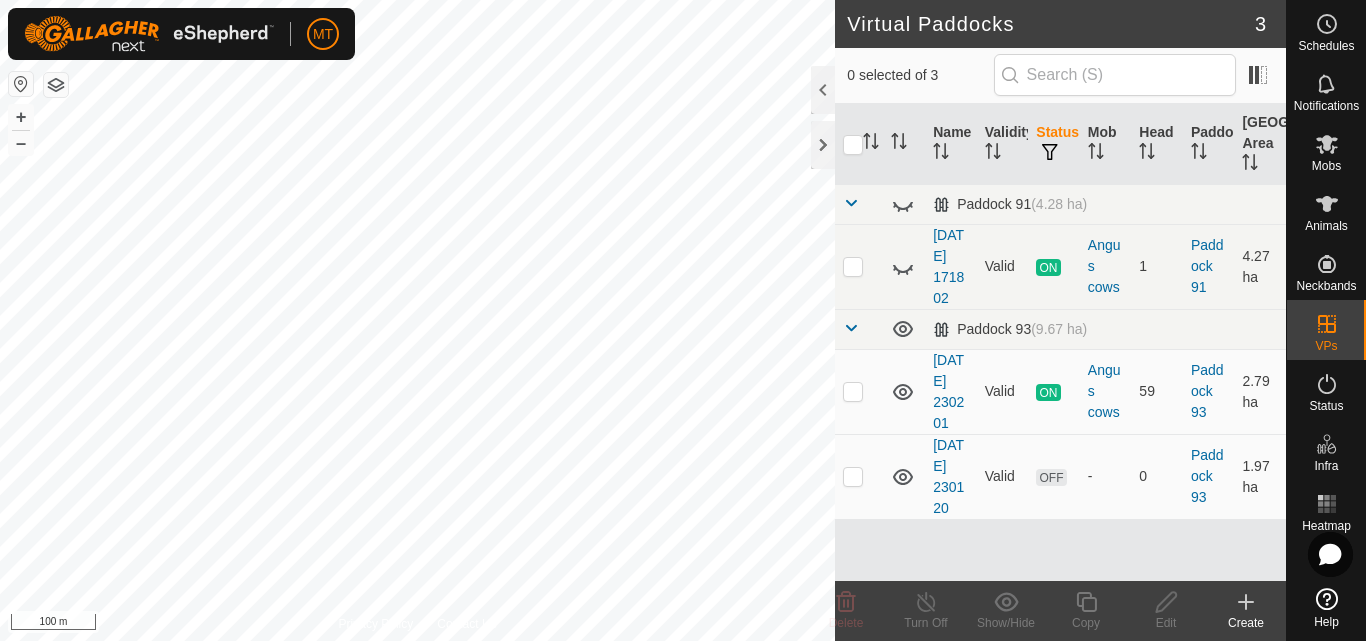 checkbox on "true" 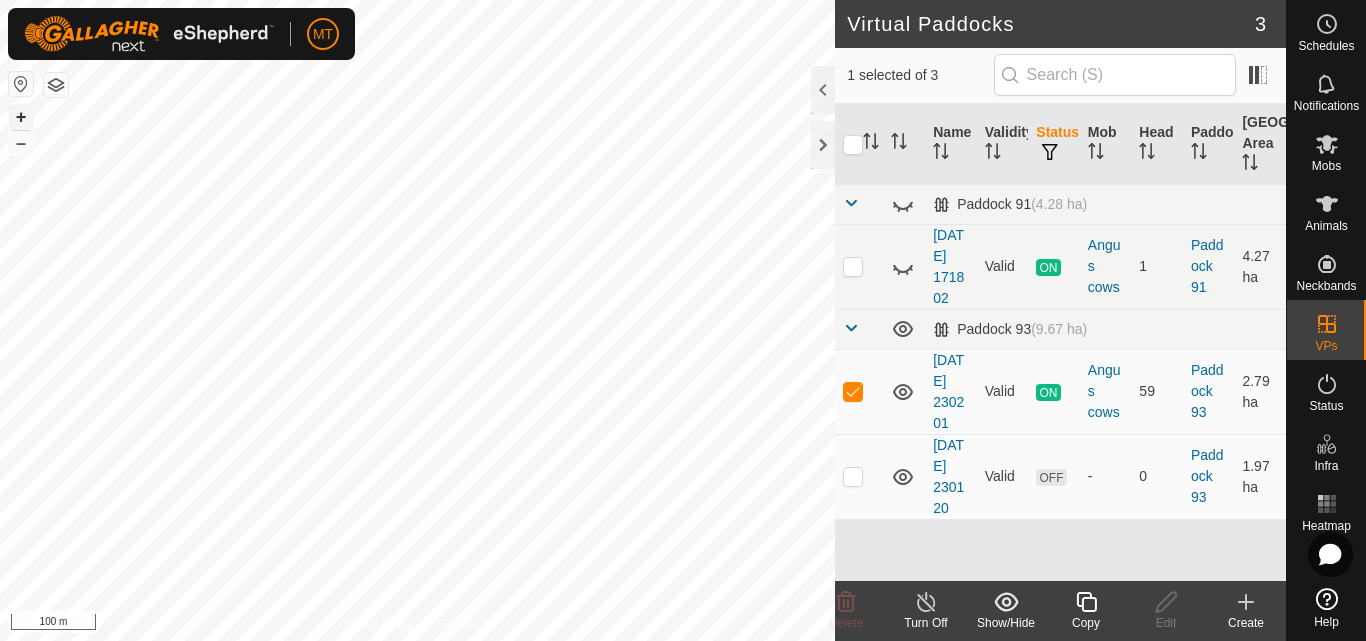 click on "+" at bounding box center [21, 117] 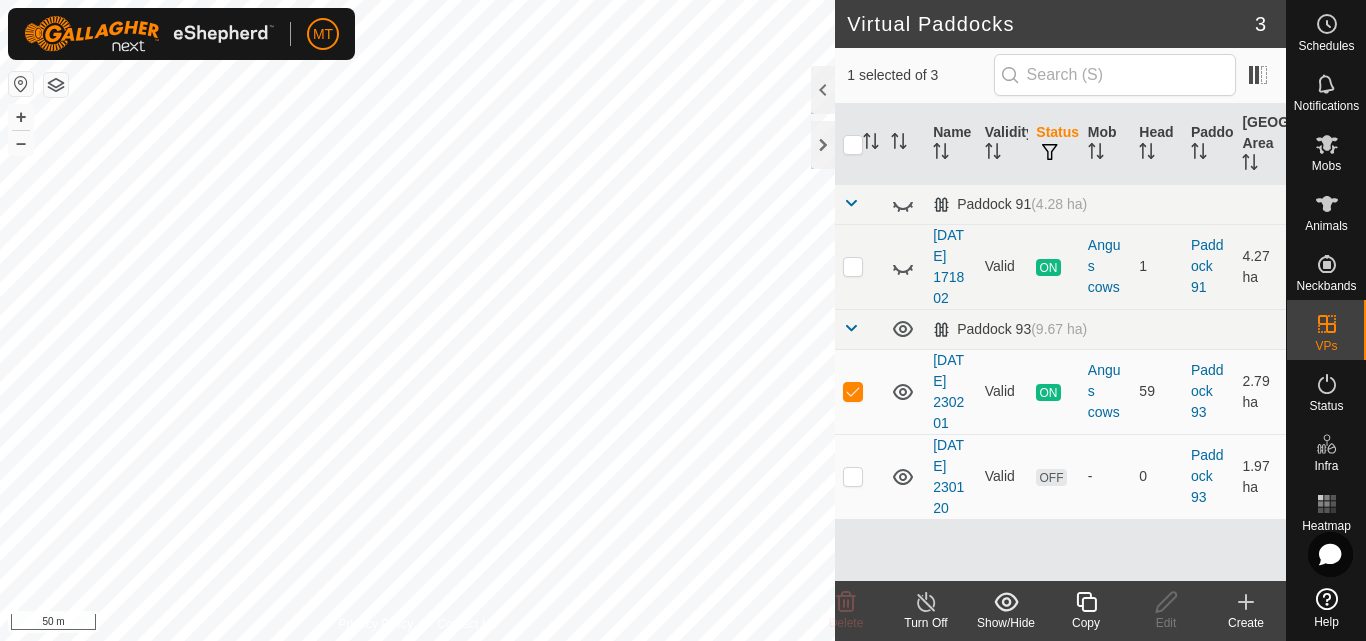 click 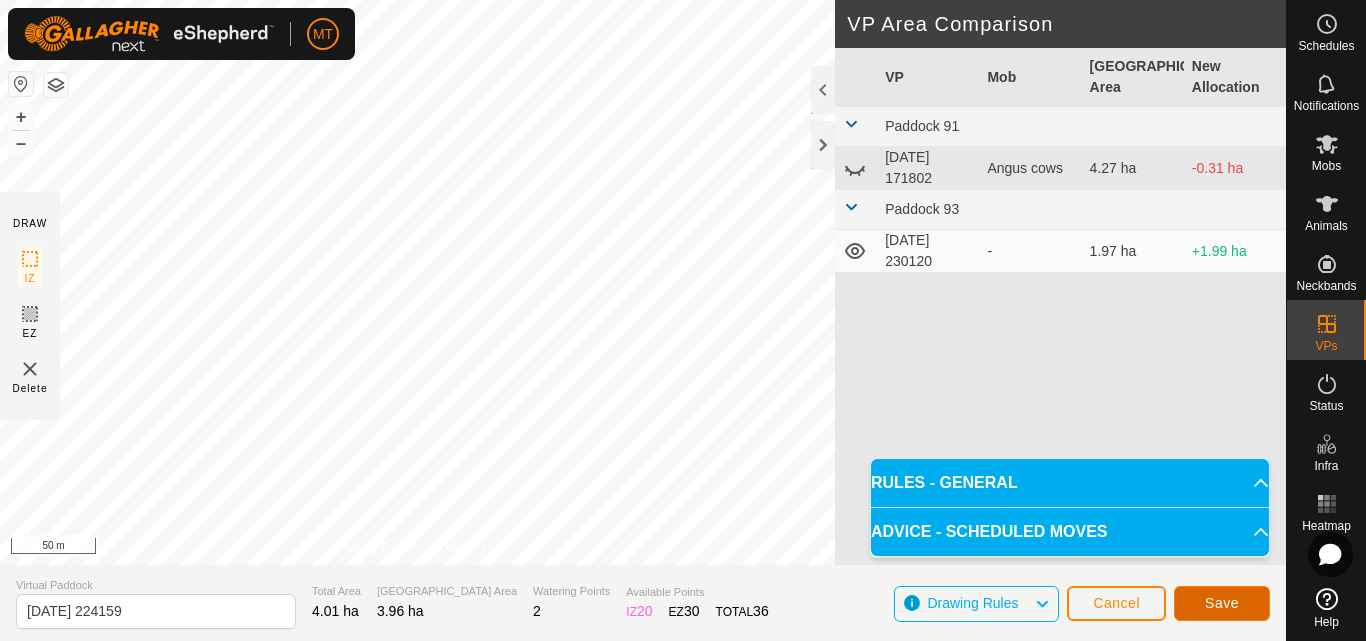 click on "Save" 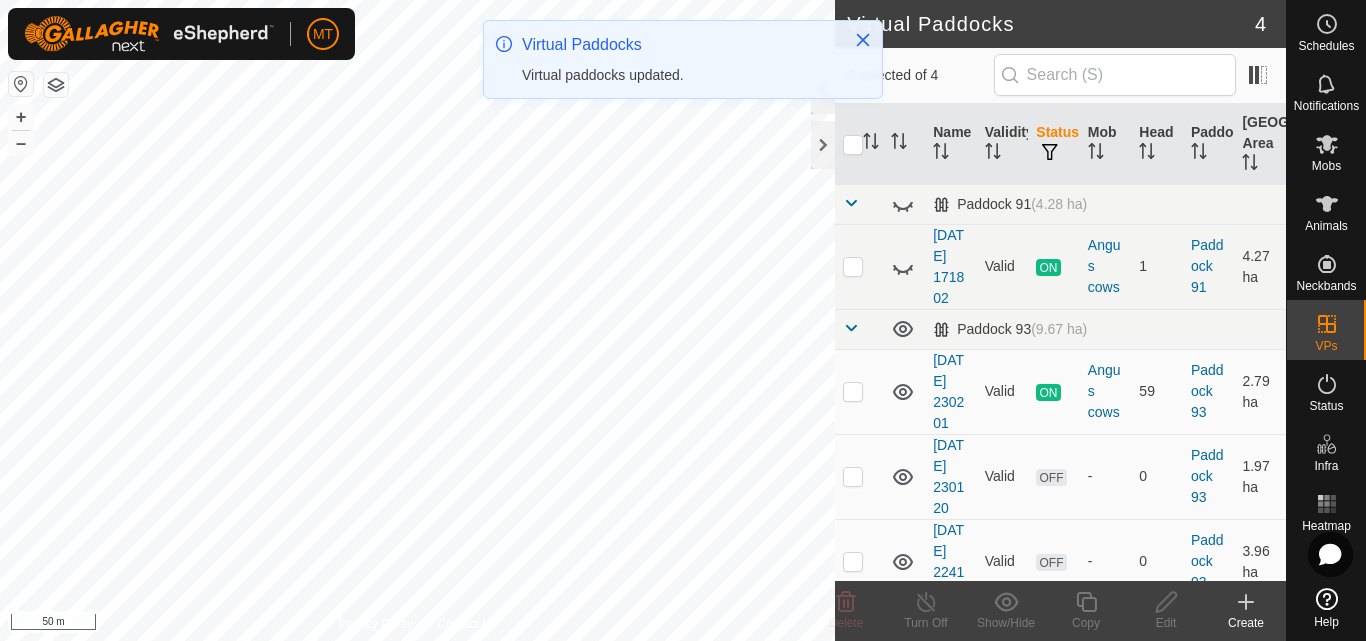 checkbox on "true" 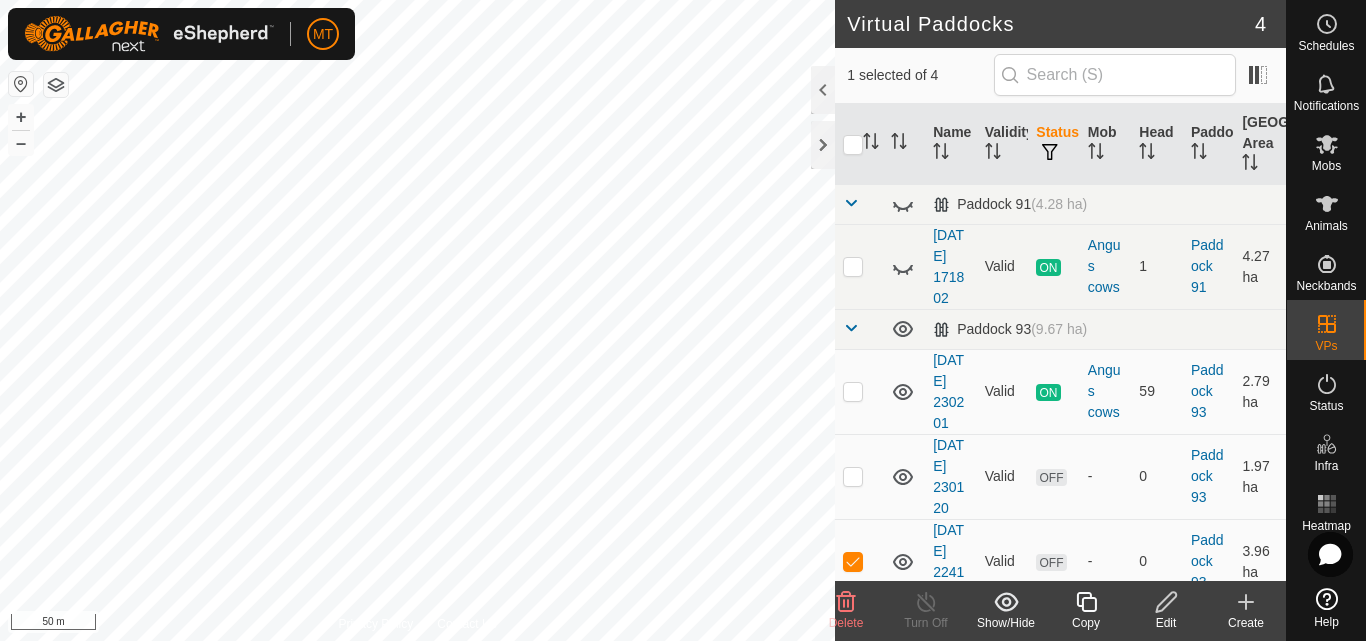click 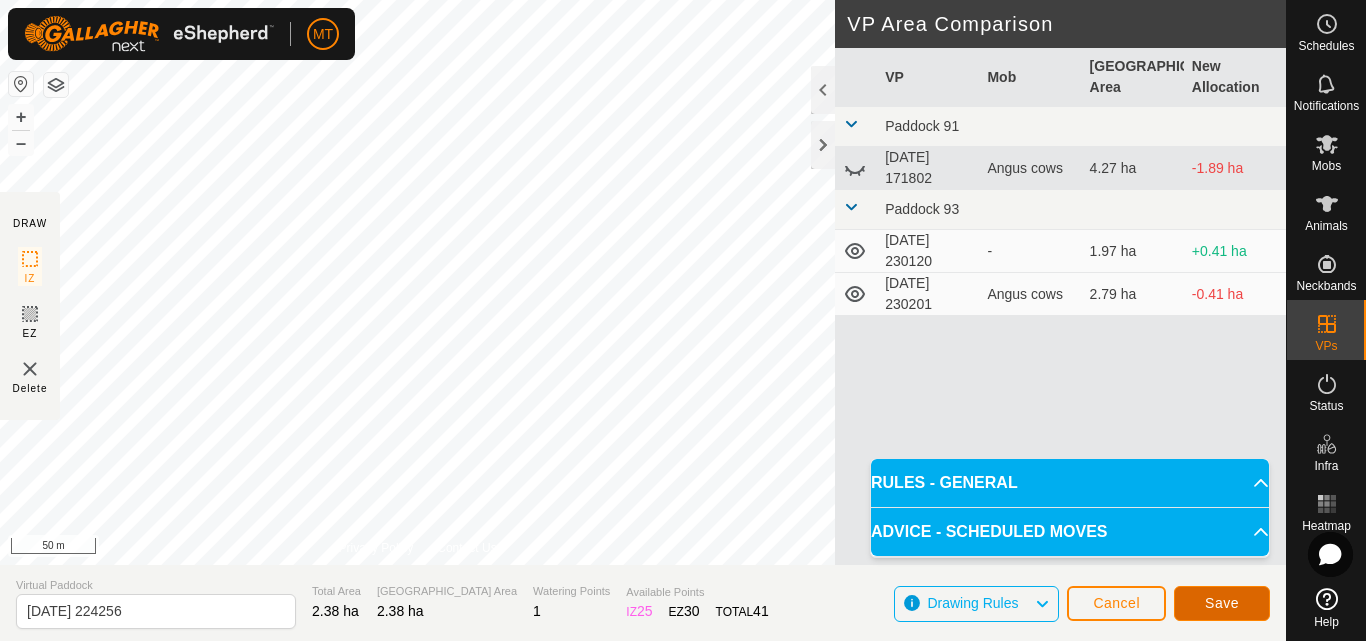 click on "Save" 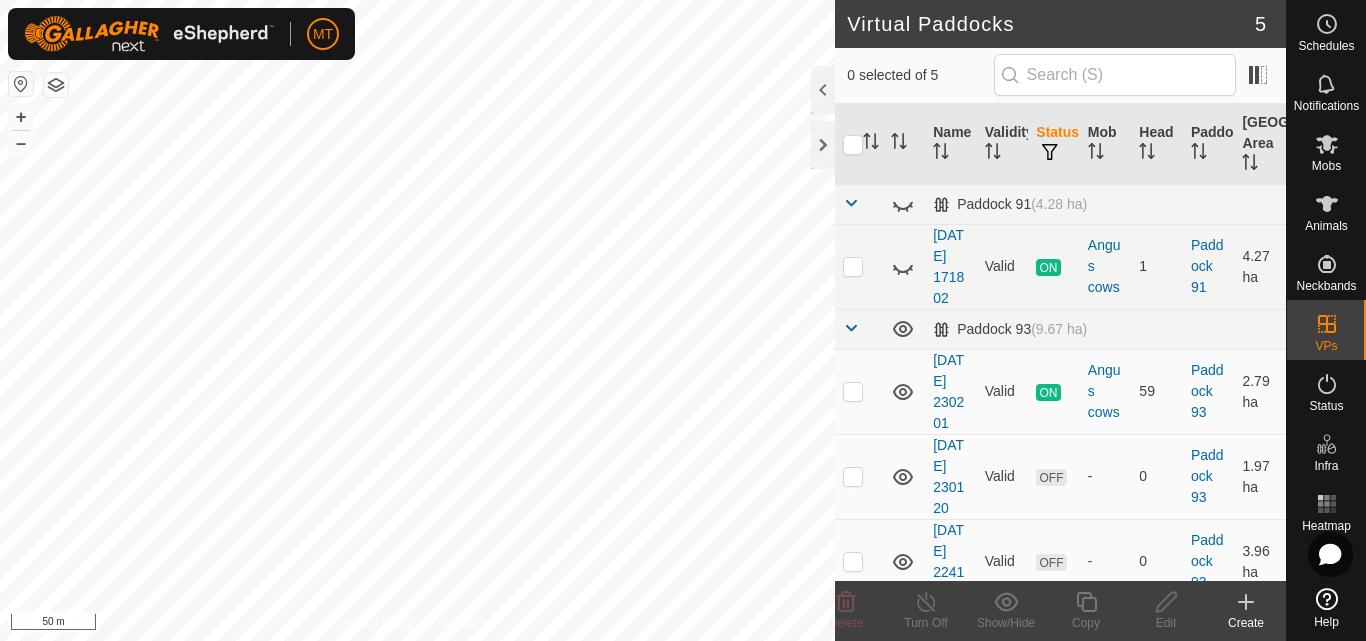 checkbox on "true" 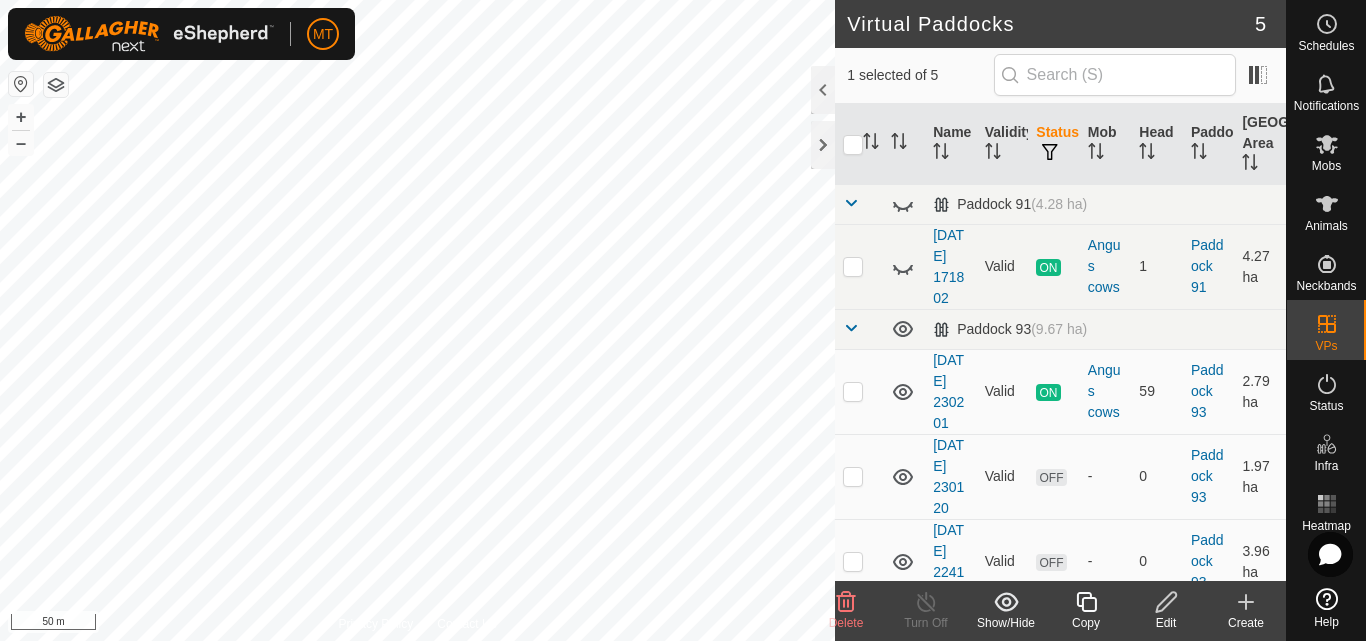 click 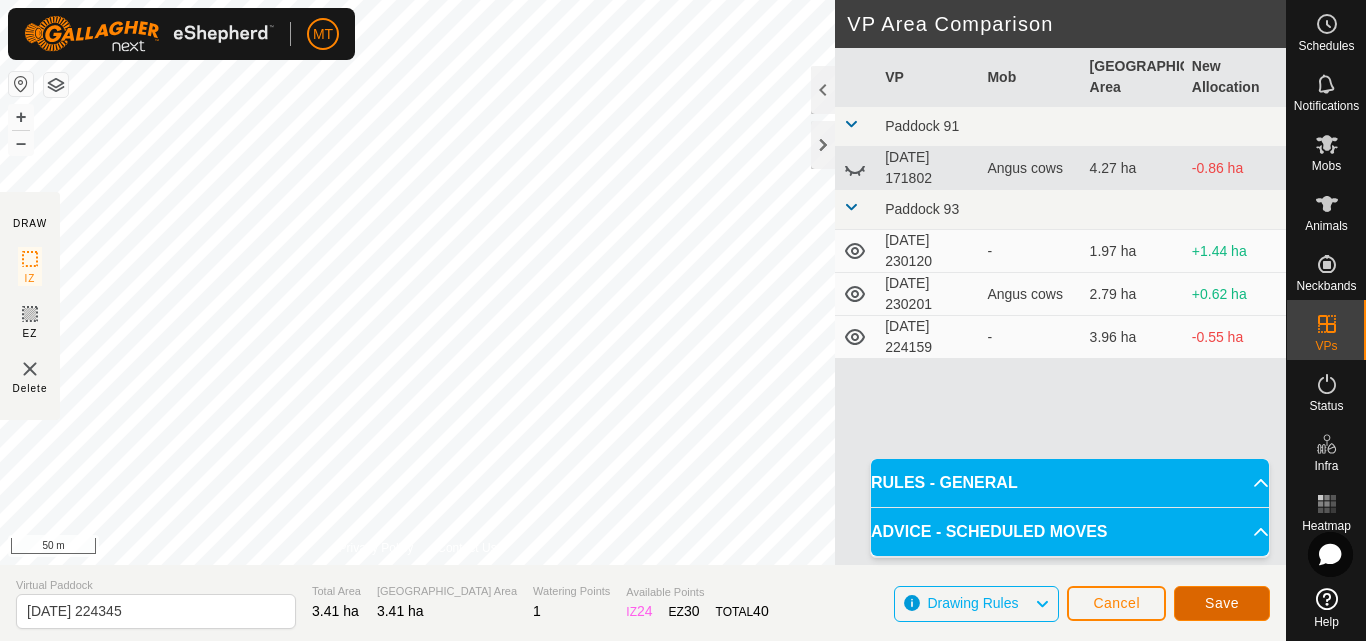 click on "Save" 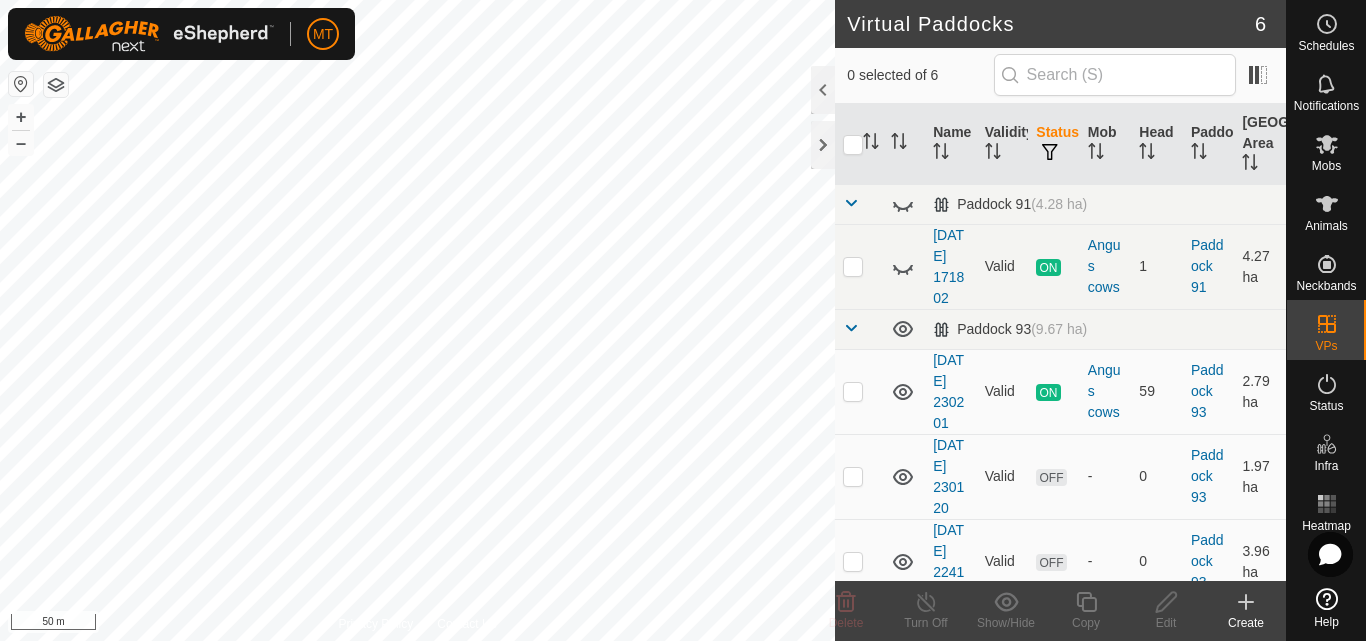 checkbox on "true" 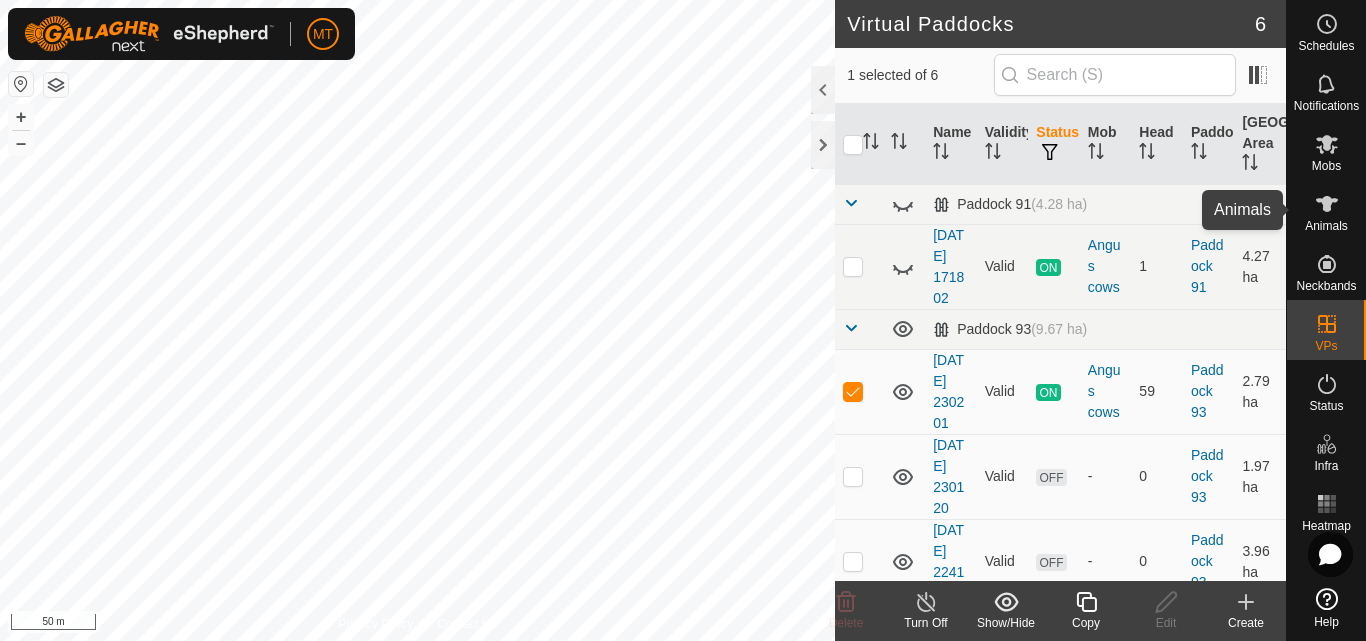click at bounding box center (1327, 204) 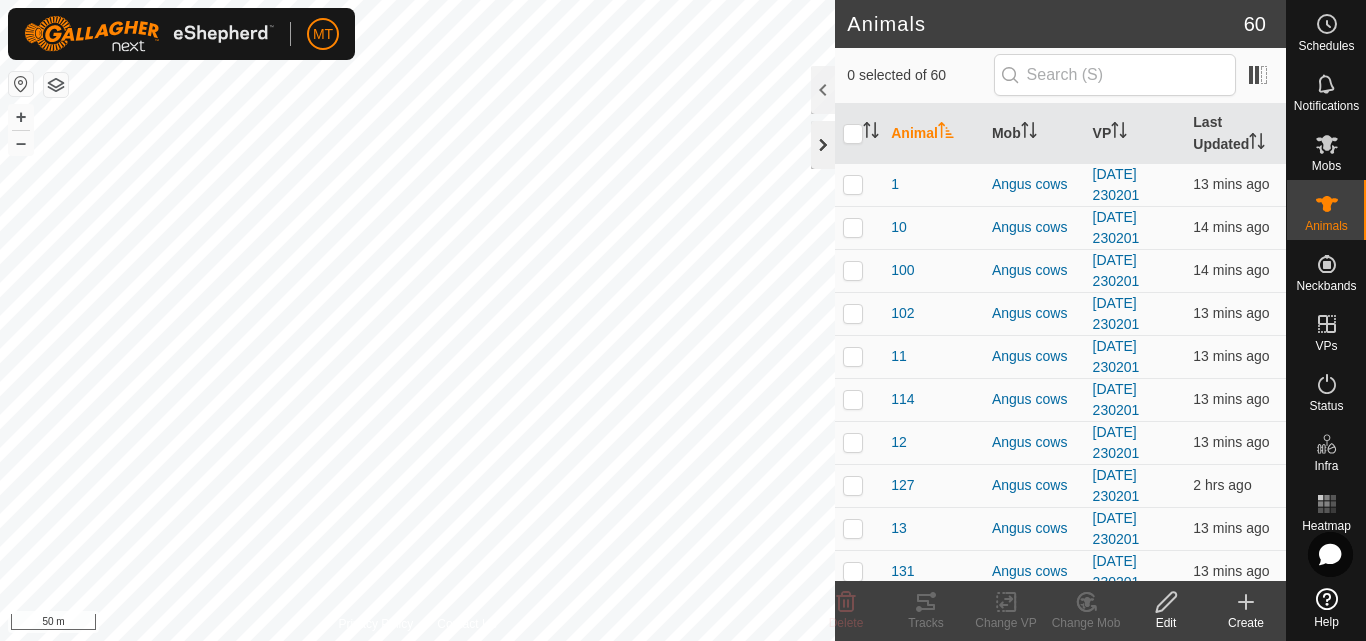 click 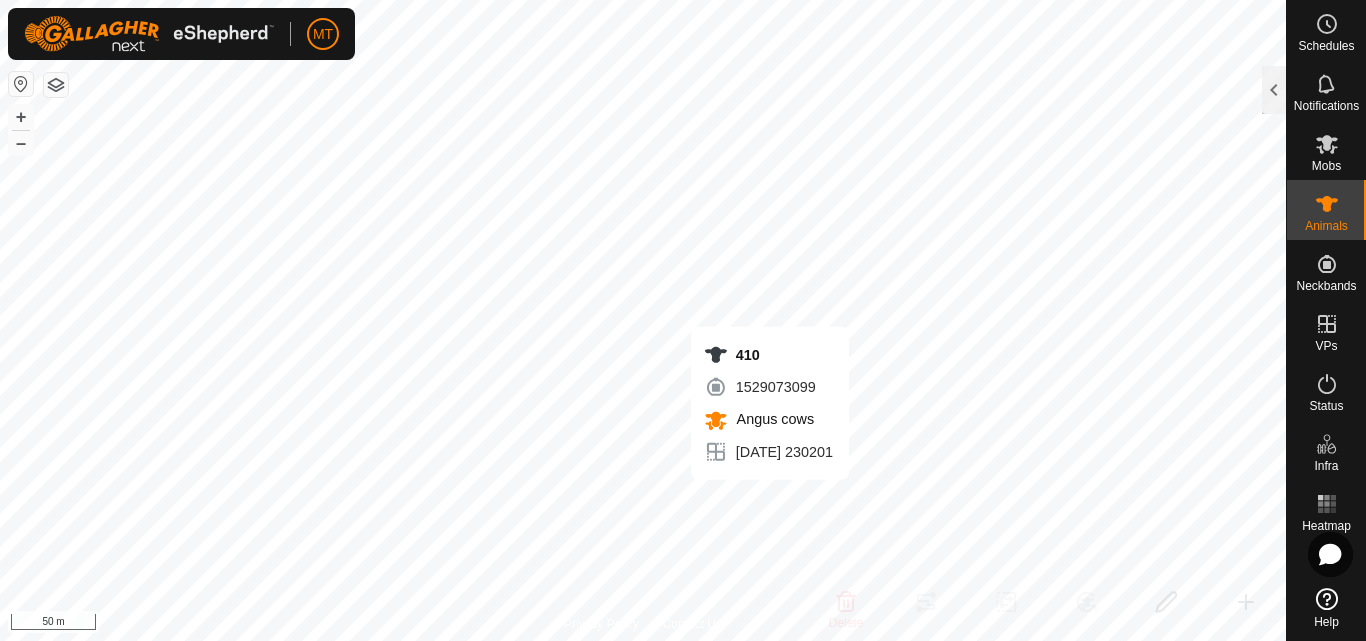 checkbox on "true" 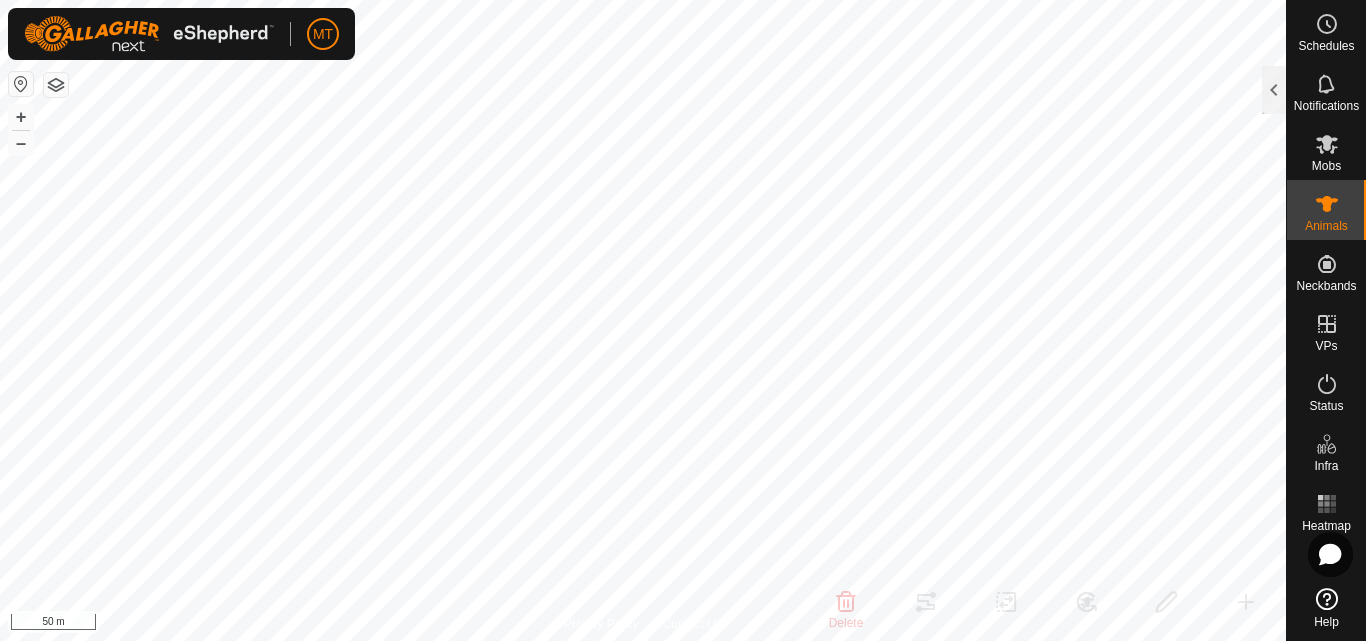 click on "MT Schedules Notifications Mobs Animals Neckbands VPs Status Infra Heatmap Help Animals 60  1 selected of 60   Animal   Mob   VP   Last Updated   1   Angus cows  [DATE] 230201  13 mins ago  10   Angus cows  [DATE] 230201  14 mins ago  100   Angus cows  [DATE] 230201  14 mins ago  102   Angus cows  [DATE] 230201  13 mins ago  11   Angus cows  [DATE] 230201  13 mins ago  114   Angus cows  [DATE] 230201  13 mins ago  12   Angus cows  [DATE] 230201  13 mins ago  127   Angus cows  [DATE] 230201  2 hrs ago  13   Angus cows  [DATE] 230201  13 mins ago  131   Angus cows  [DATE] 230201  13 mins ago  132   Angus cows  [DATE] 230201  13 mins ago  1320   Angus cows  [DATE] 230201  13 mins ago  133   Angus cows  [DATE] 230201  13 mins ago  152   Angus cows  [DATE] 230201  13 mins ago  2   Angus cows  [DATE] 230201  13 mins ago  203   Angus cows  [DATE] 230201  13 mins ago  207   Angus cows  [DATE] 230201  1 hr ago  219   Angus cows   221   226" at bounding box center (683, 320) 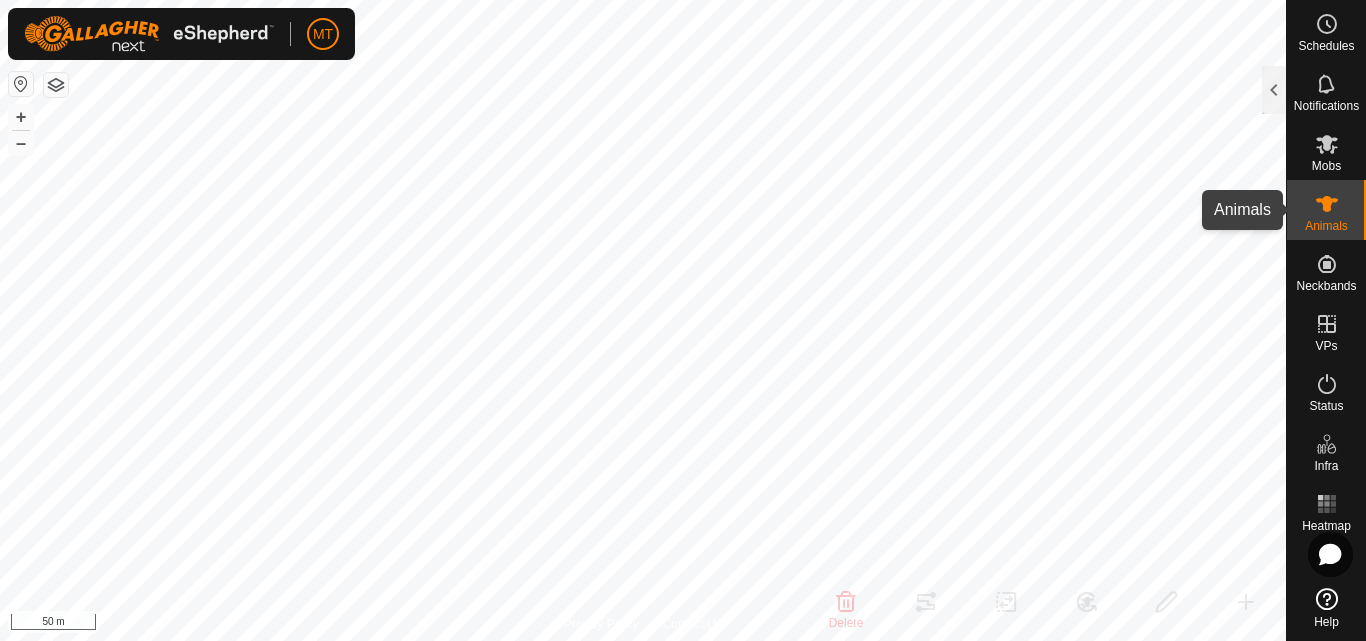 click 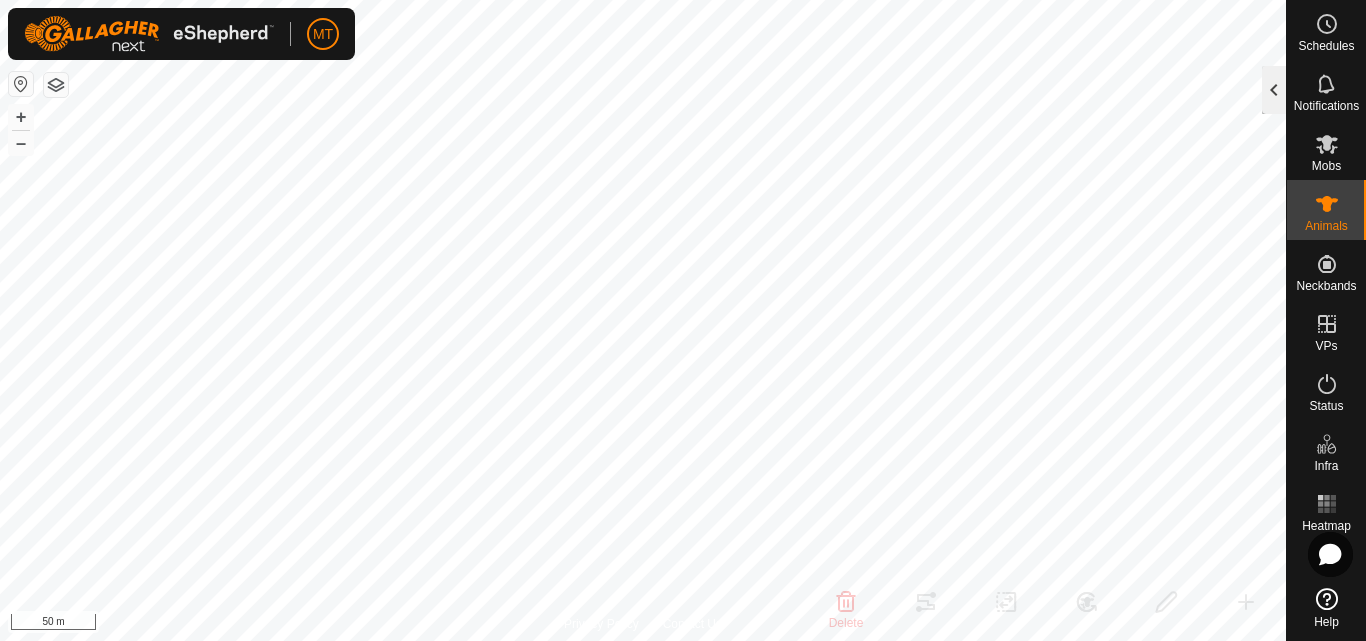click 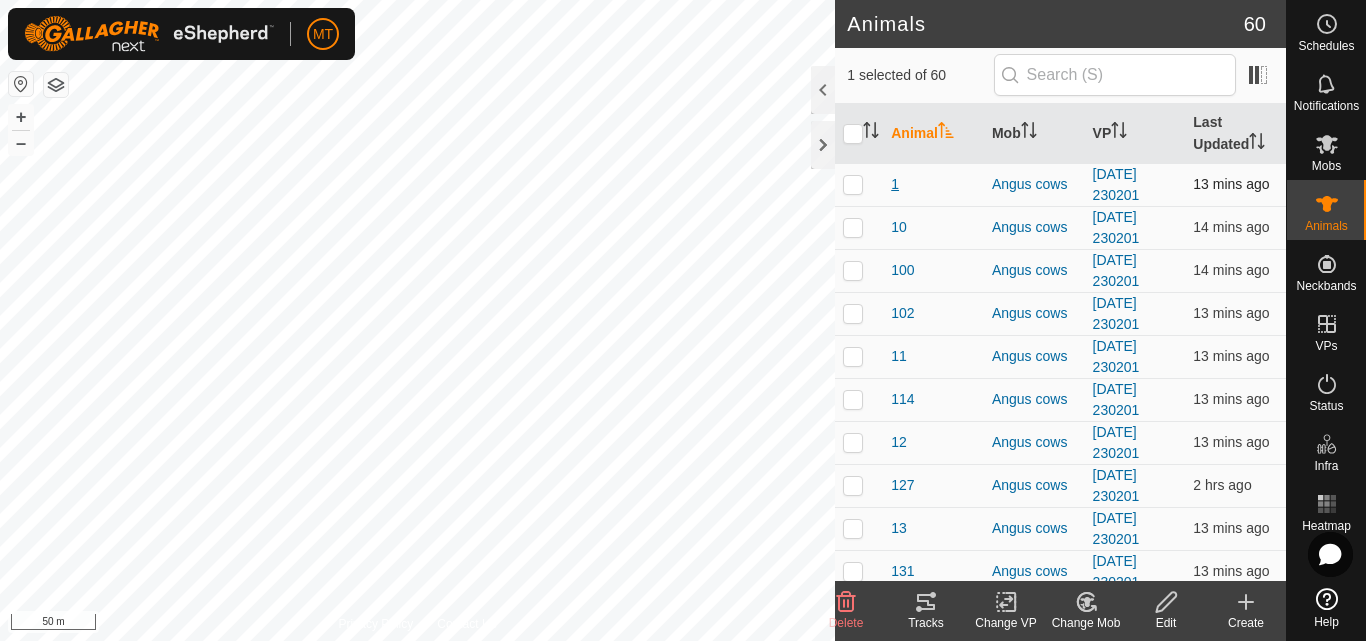 click on "1" at bounding box center (895, 184) 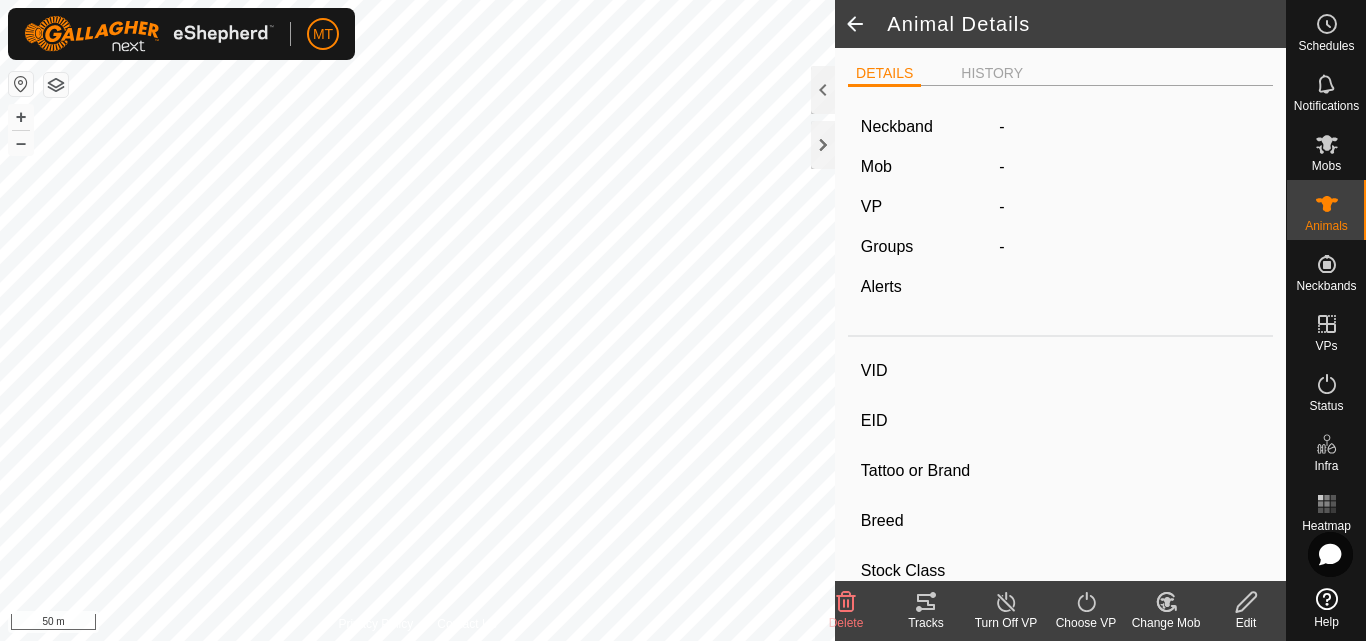 type on "1" 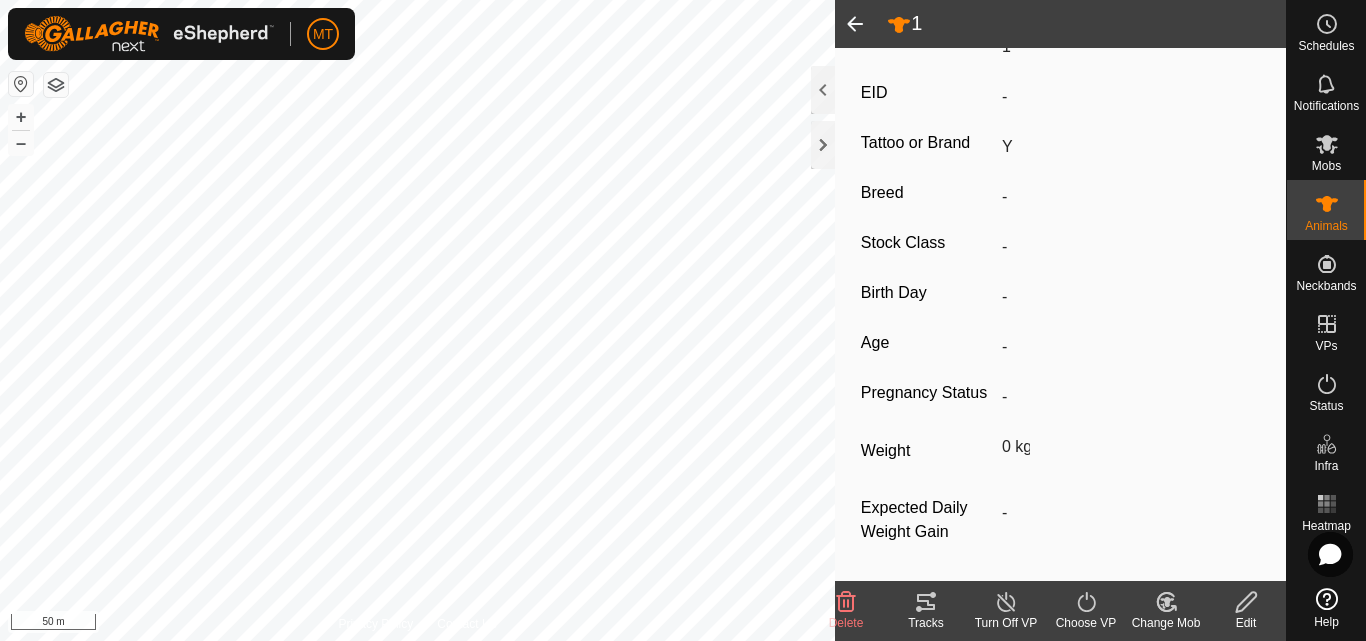 scroll, scrollTop: 0, scrollLeft: 0, axis: both 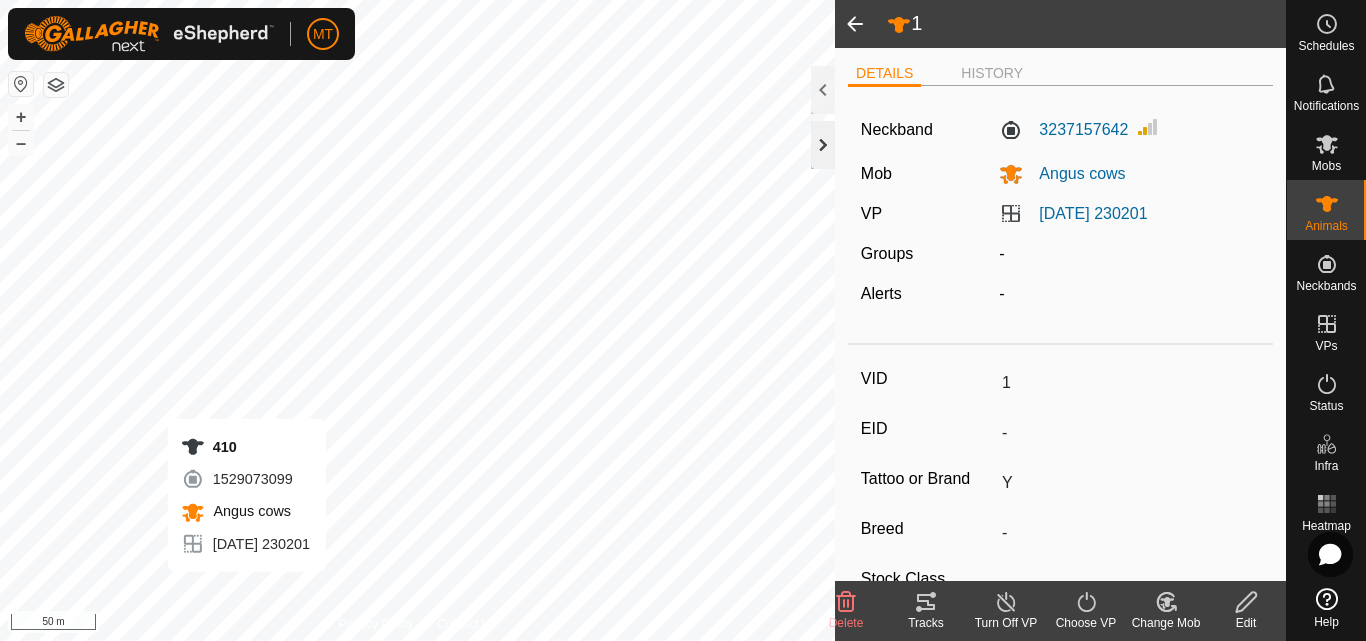 type 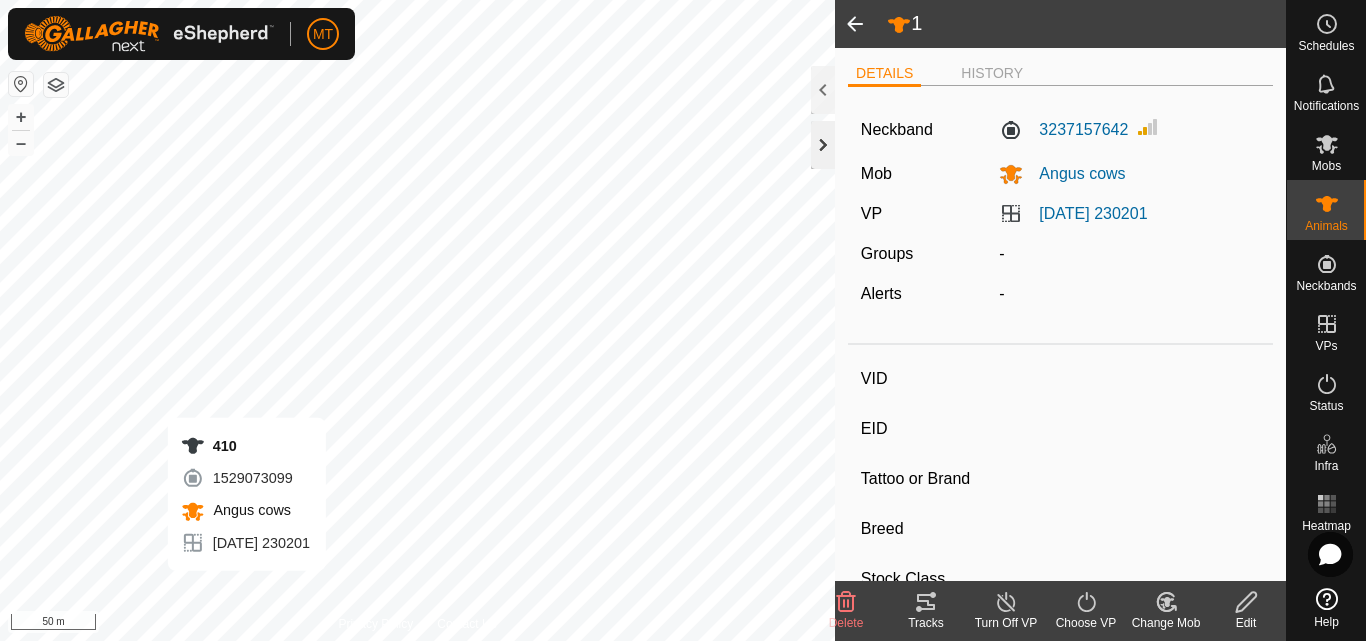 type on "410" 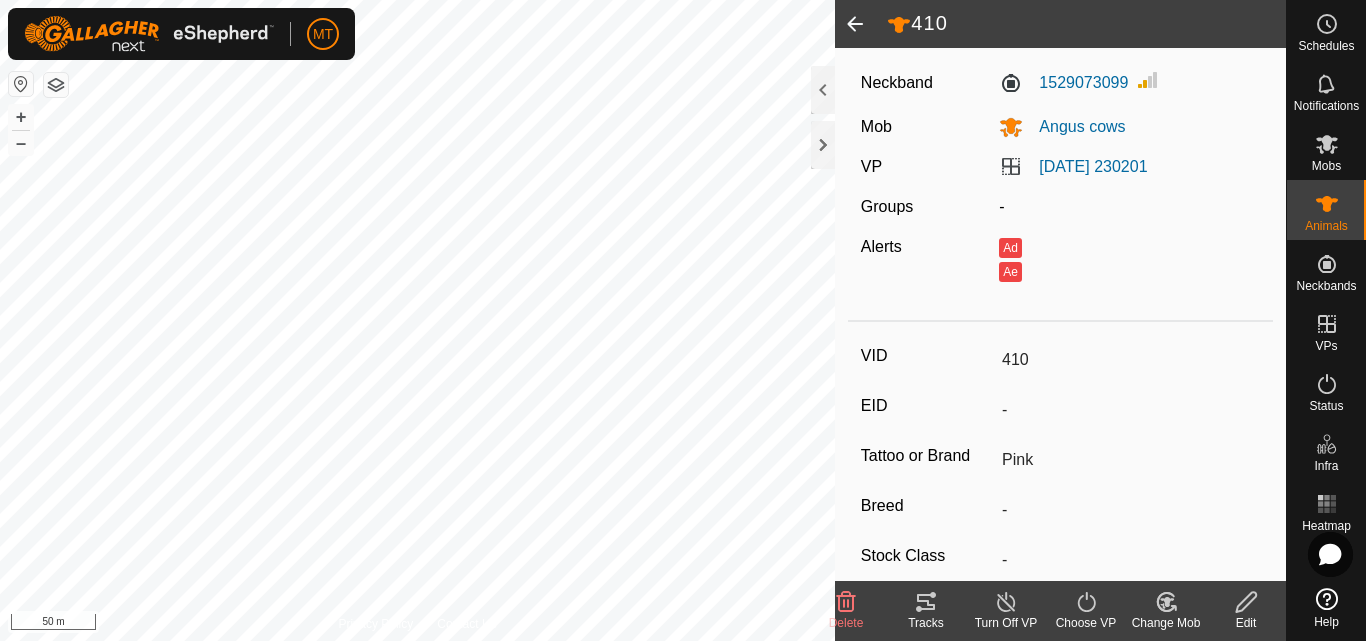 scroll, scrollTop: 0, scrollLeft: 0, axis: both 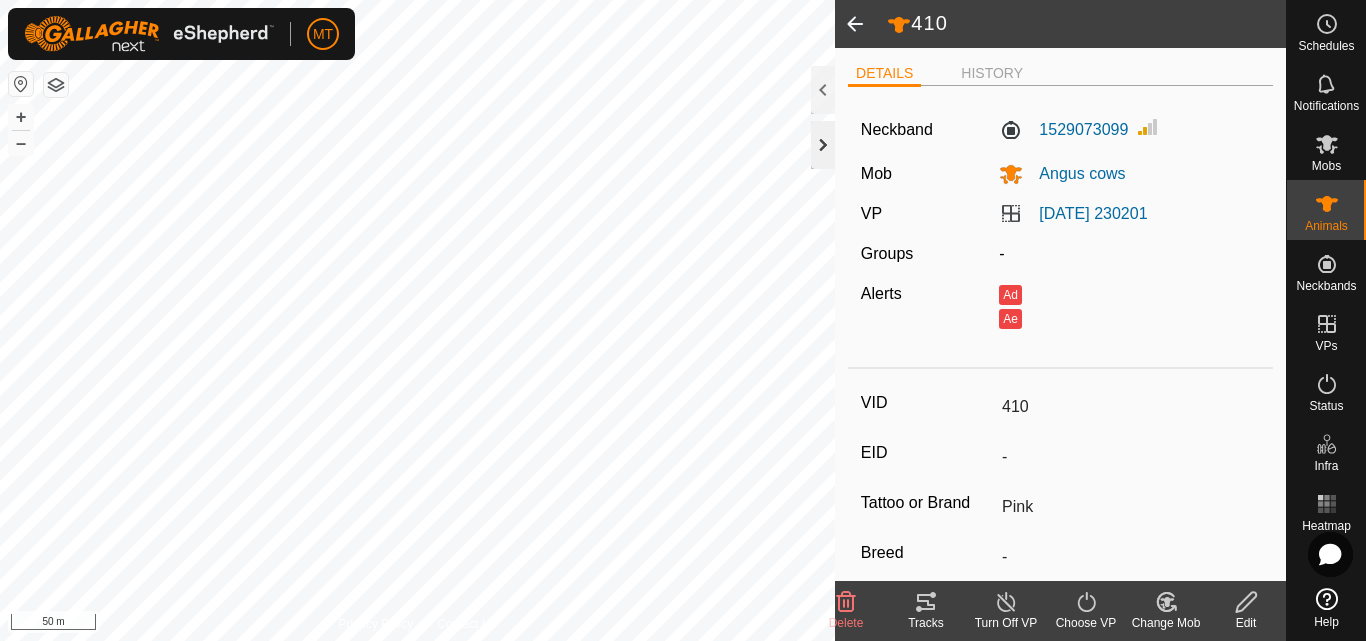 click 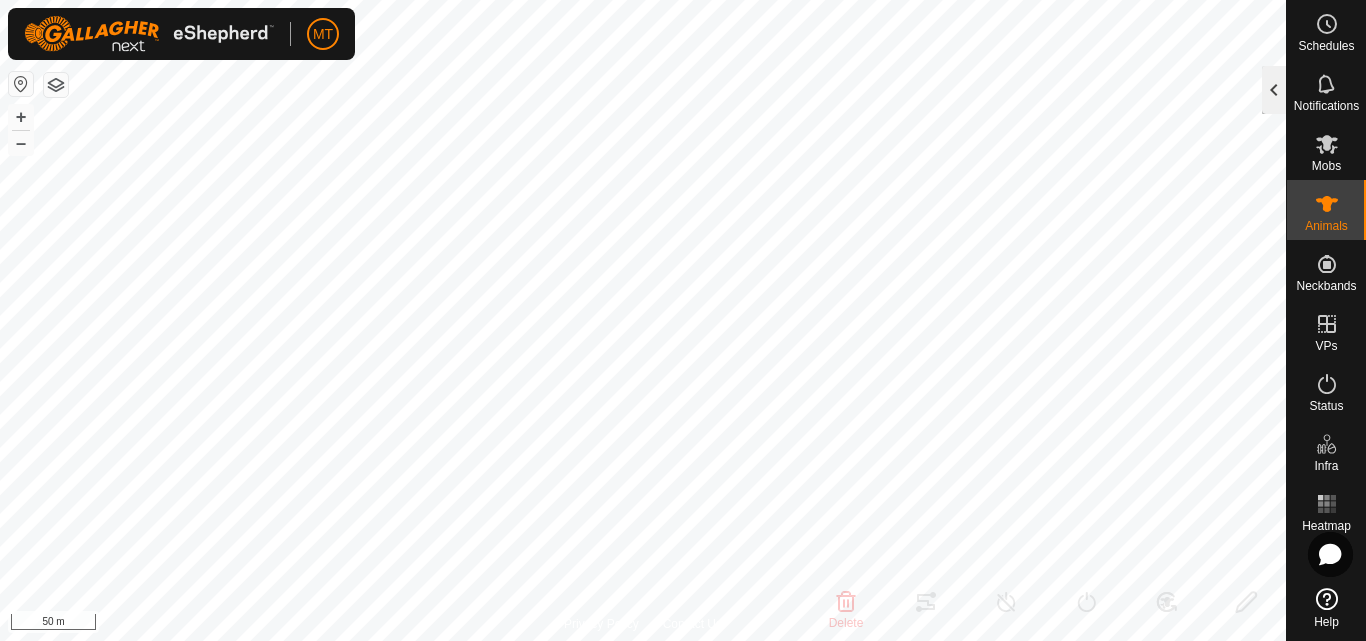 click 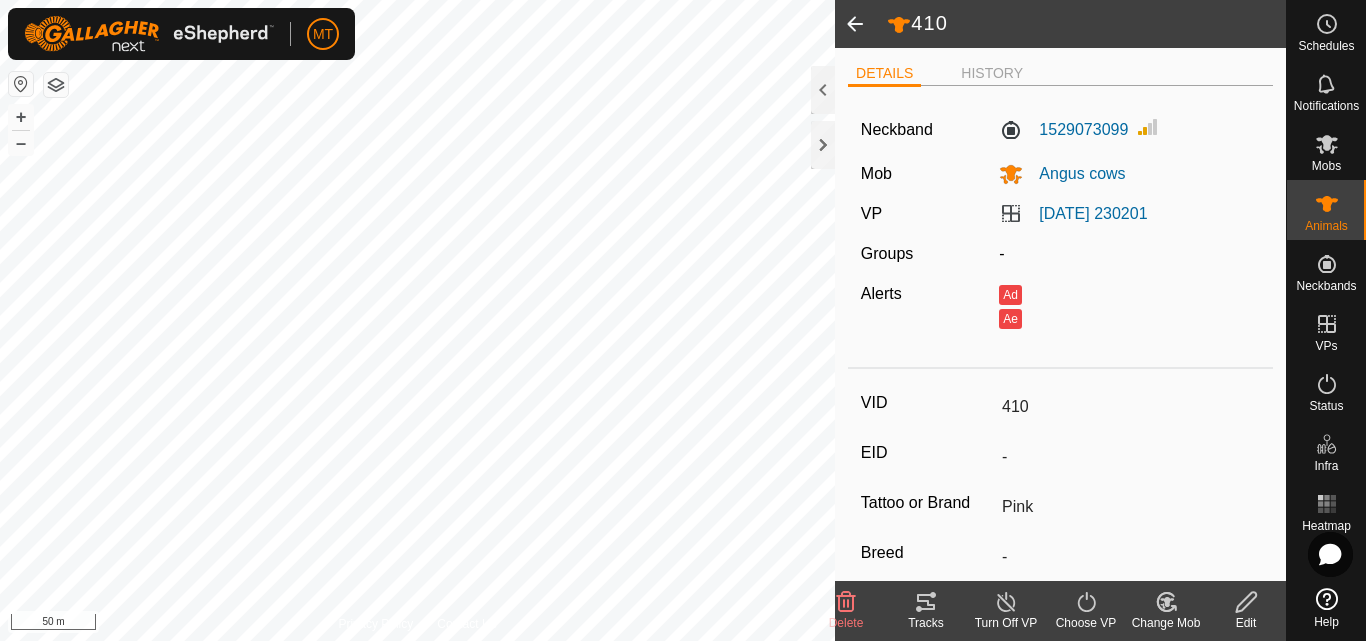 click 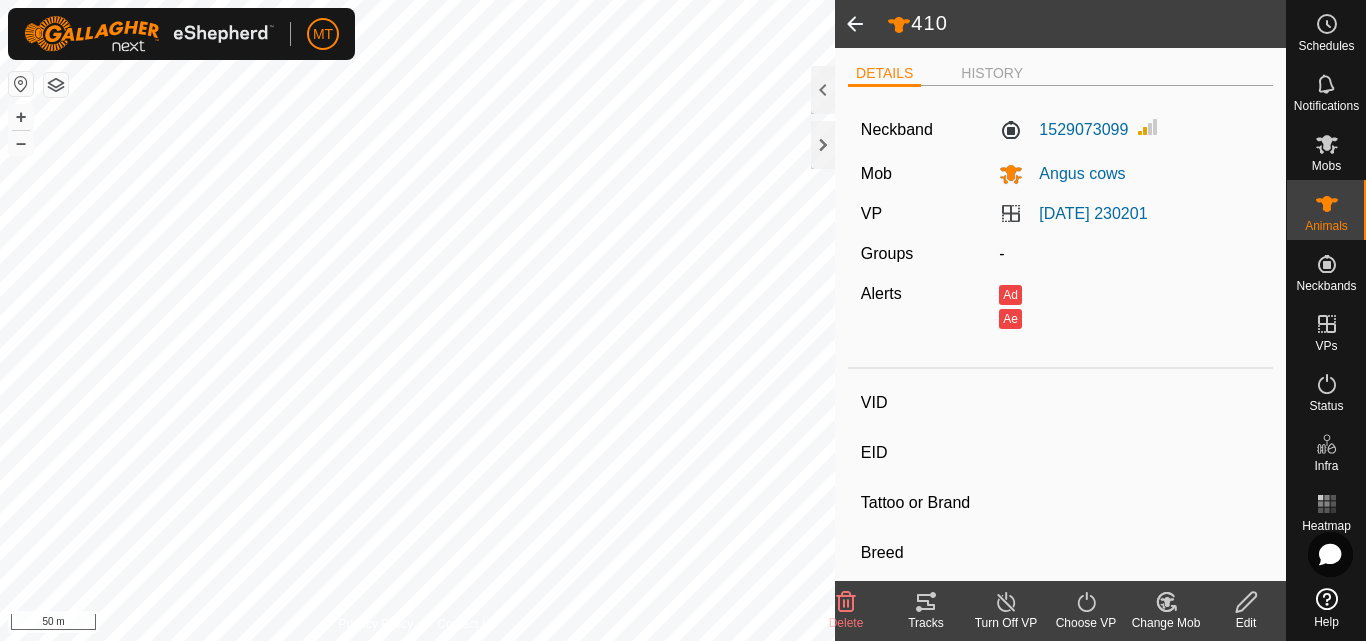 type on "1" 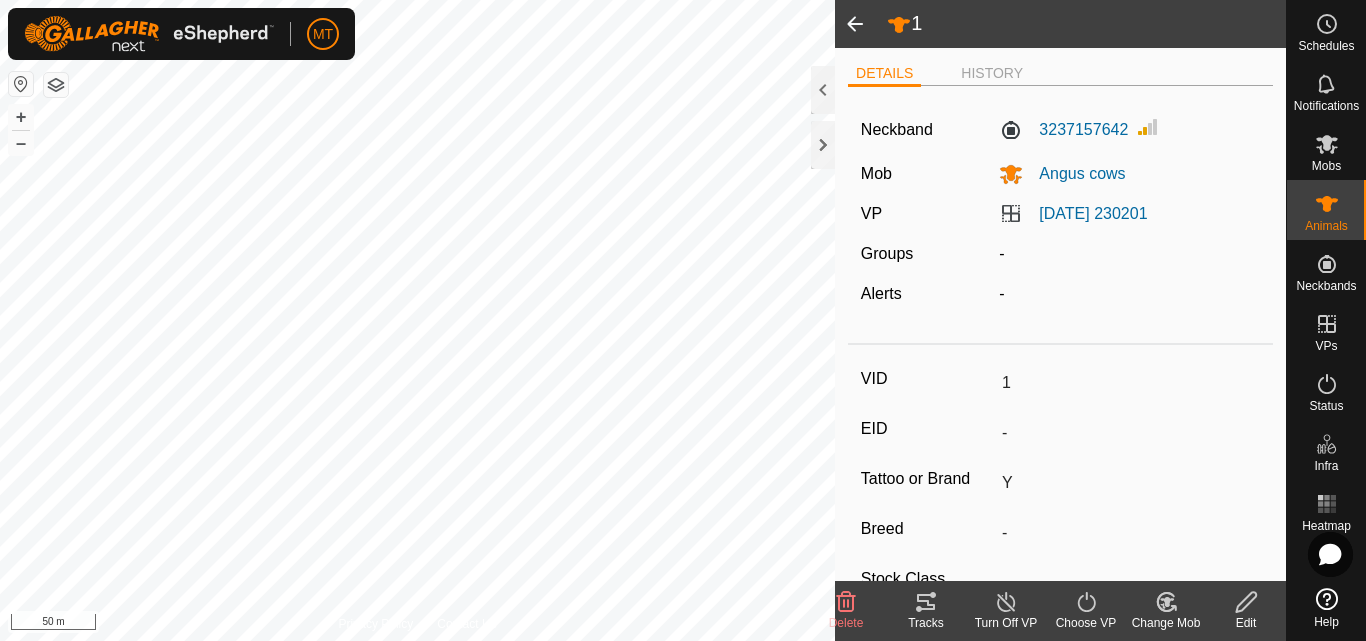 click 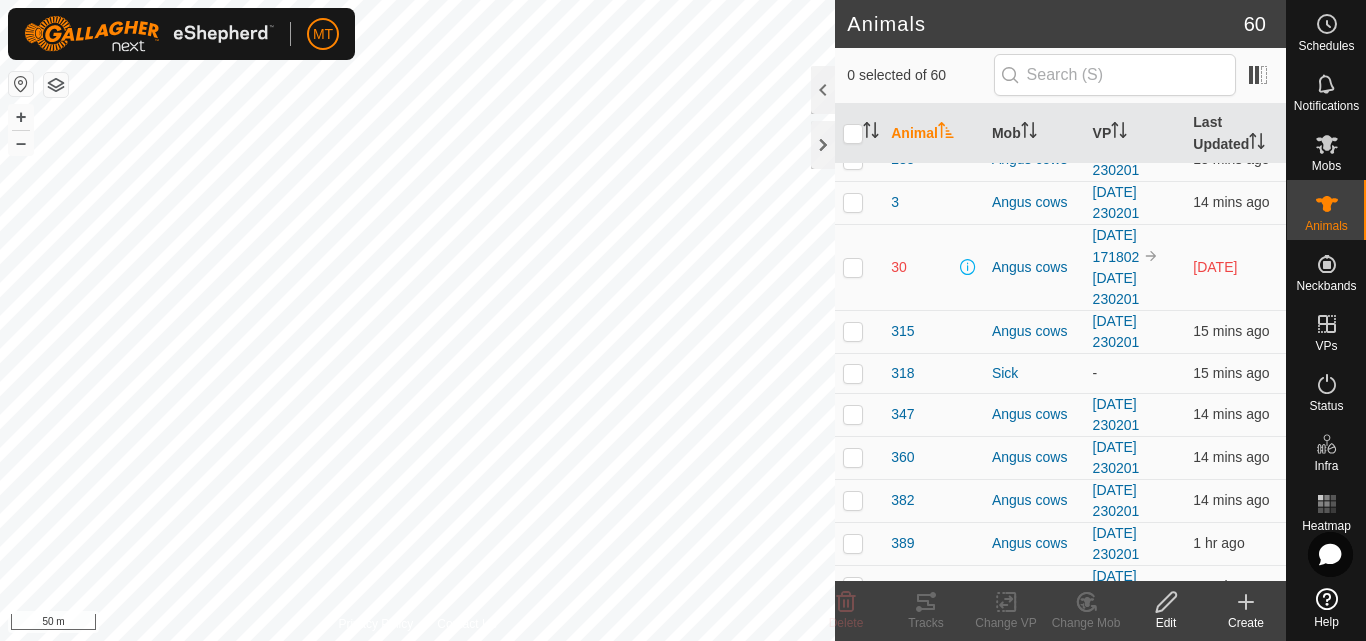 scroll, scrollTop: 959, scrollLeft: 0, axis: vertical 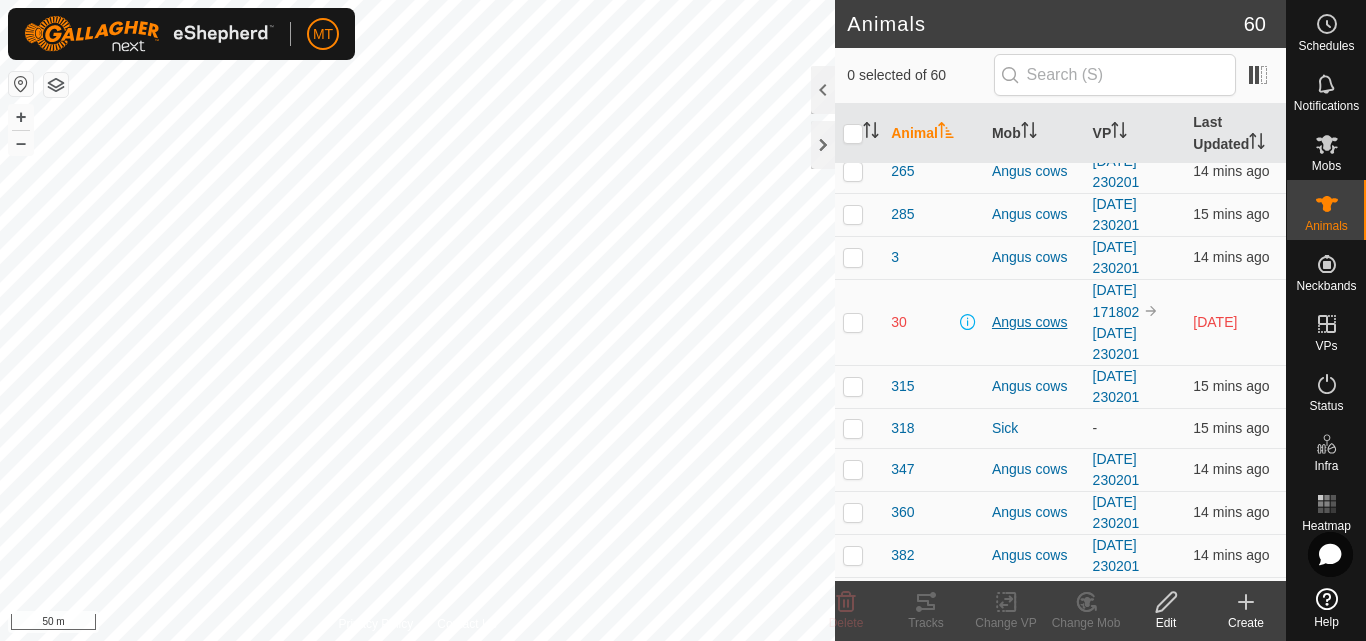 click on "Angus cows" at bounding box center [1034, 322] 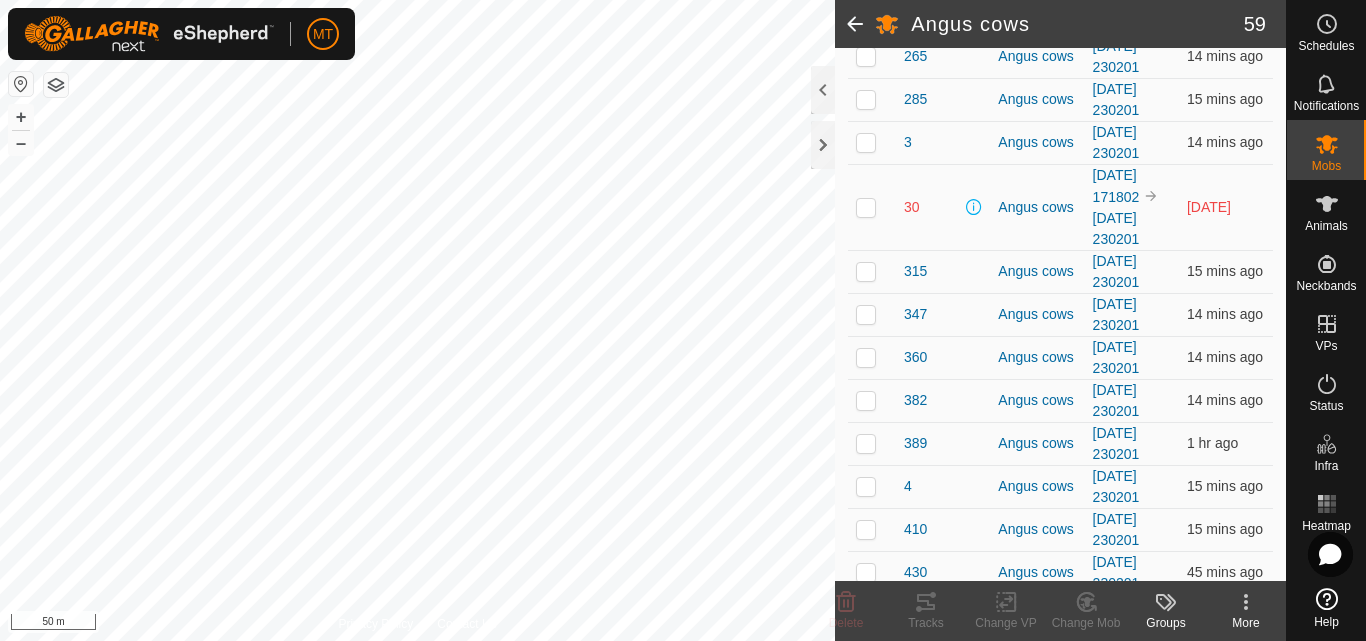 scroll, scrollTop: 1238, scrollLeft: 0, axis: vertical 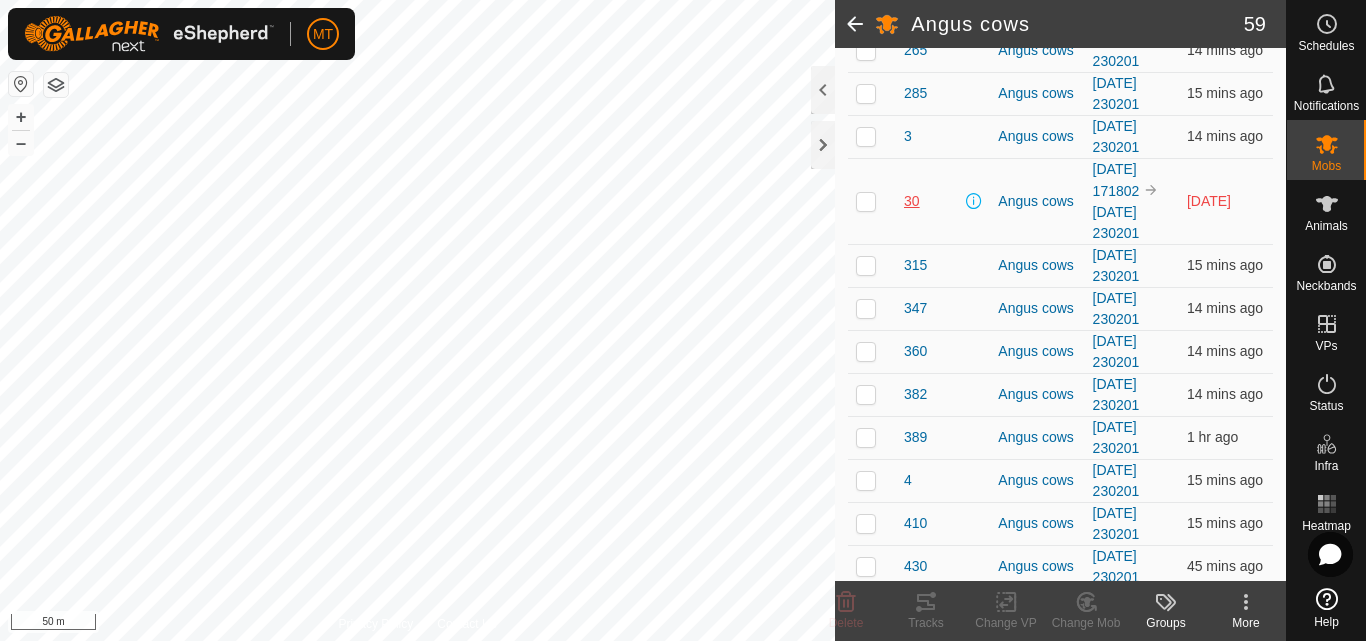 click on "30" at bounding box center [912, 201] 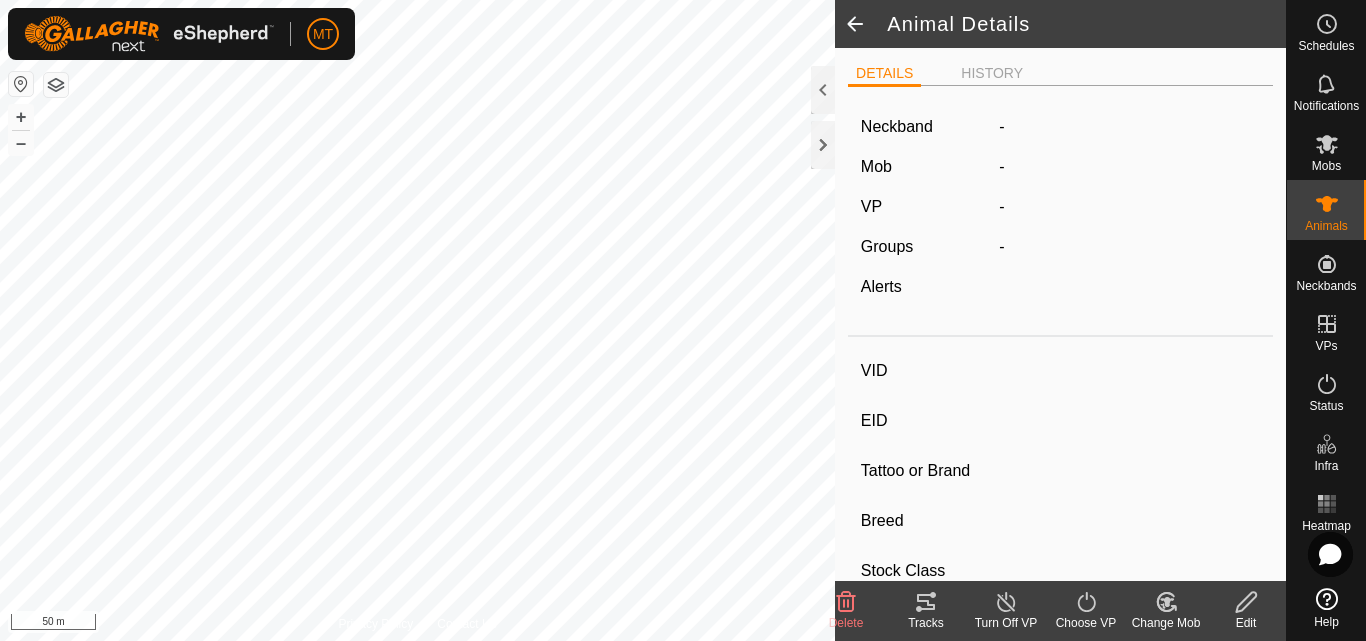 type on "30" 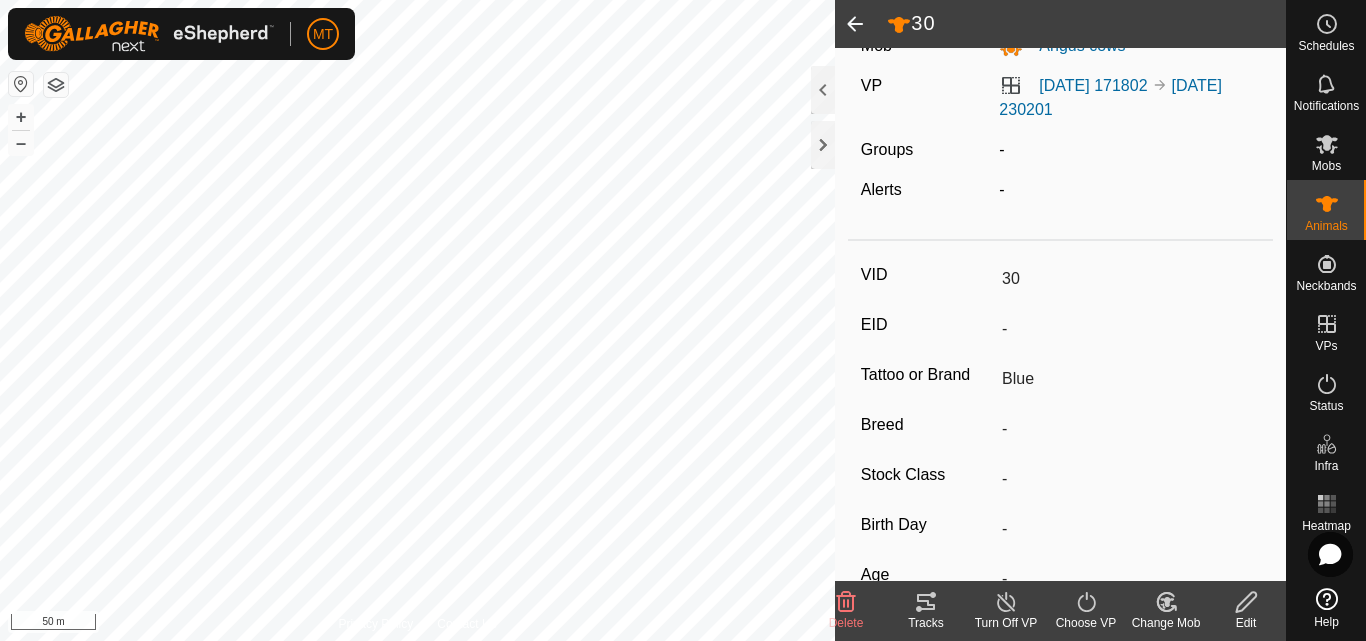 scroll, scrollTop: 0, scrollLeft: 0, axis: both 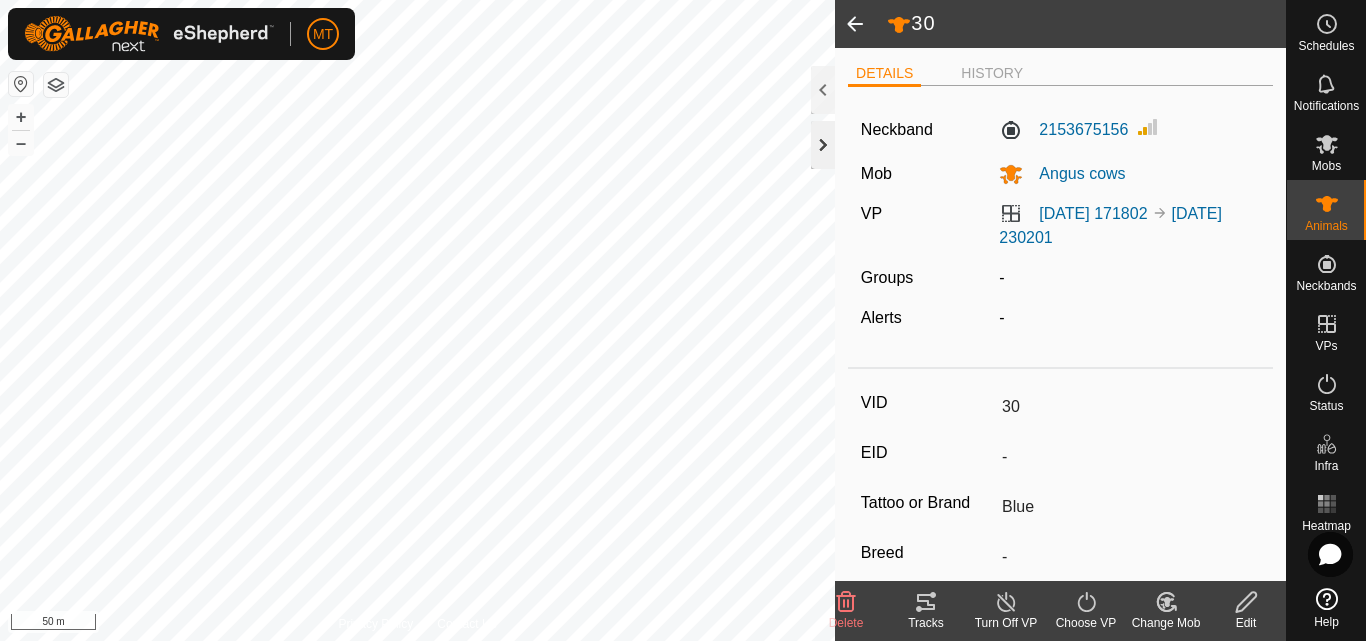 click 